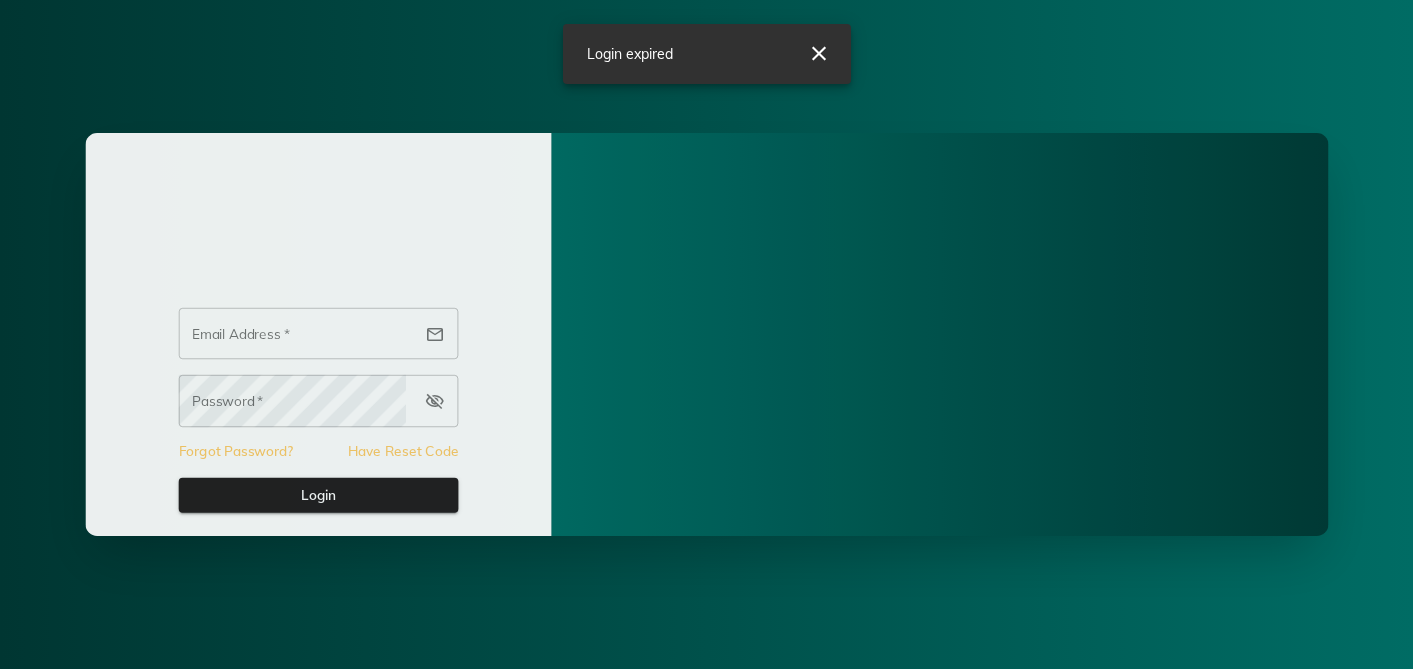 scroll, scrollTop: 0, scrollLeft: 0, axis: both 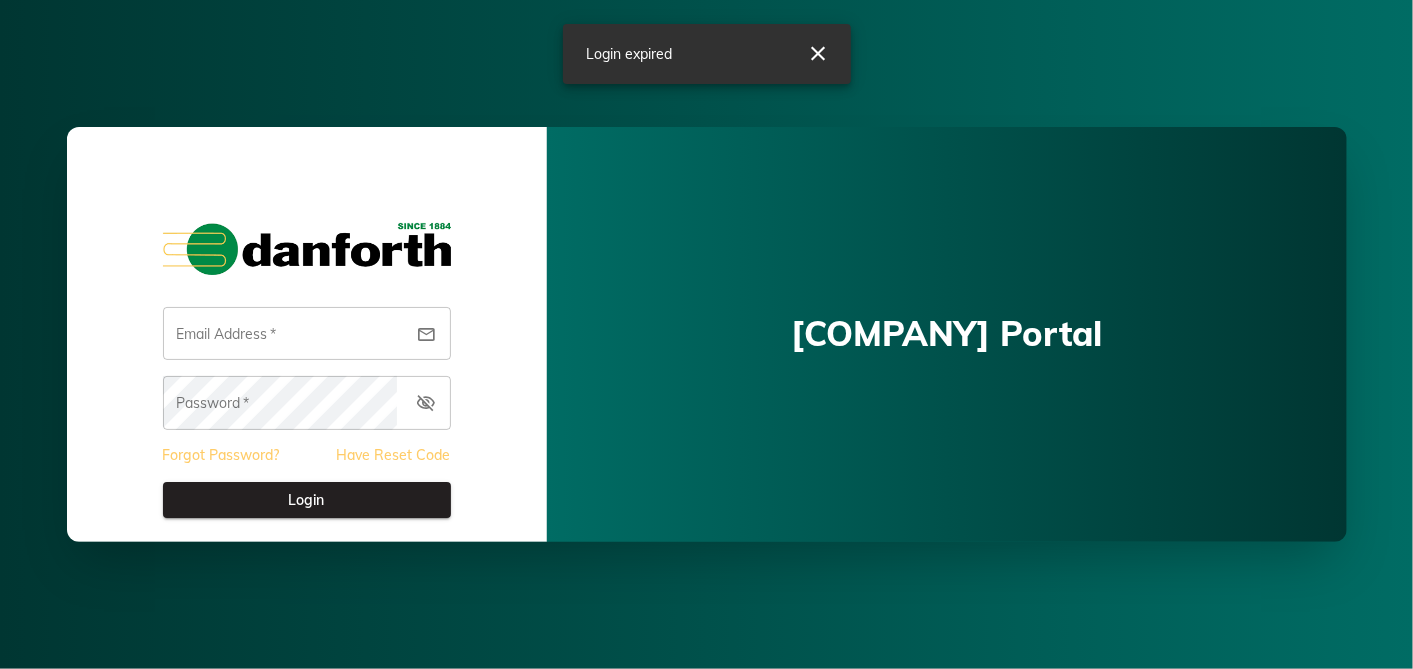 type on "**********" 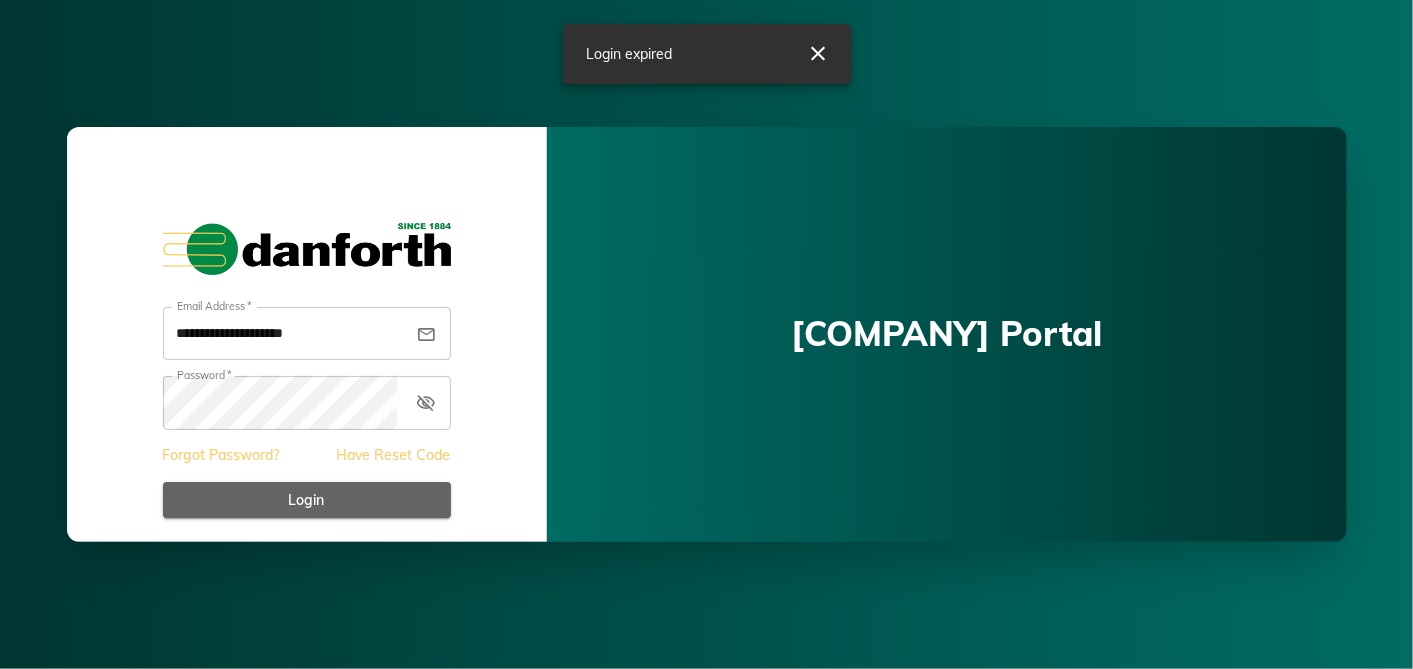 click on "Login" at bounding box center [307, 500] 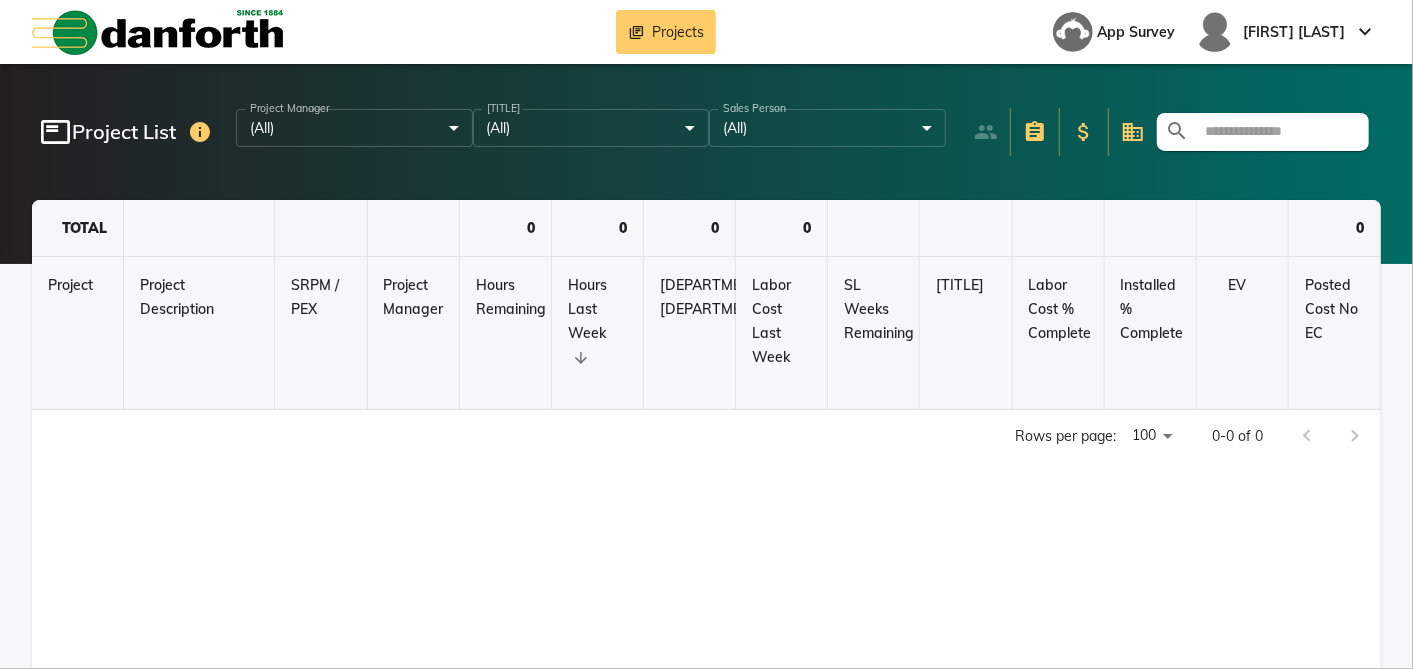 click at bounding box center (1275, 132) 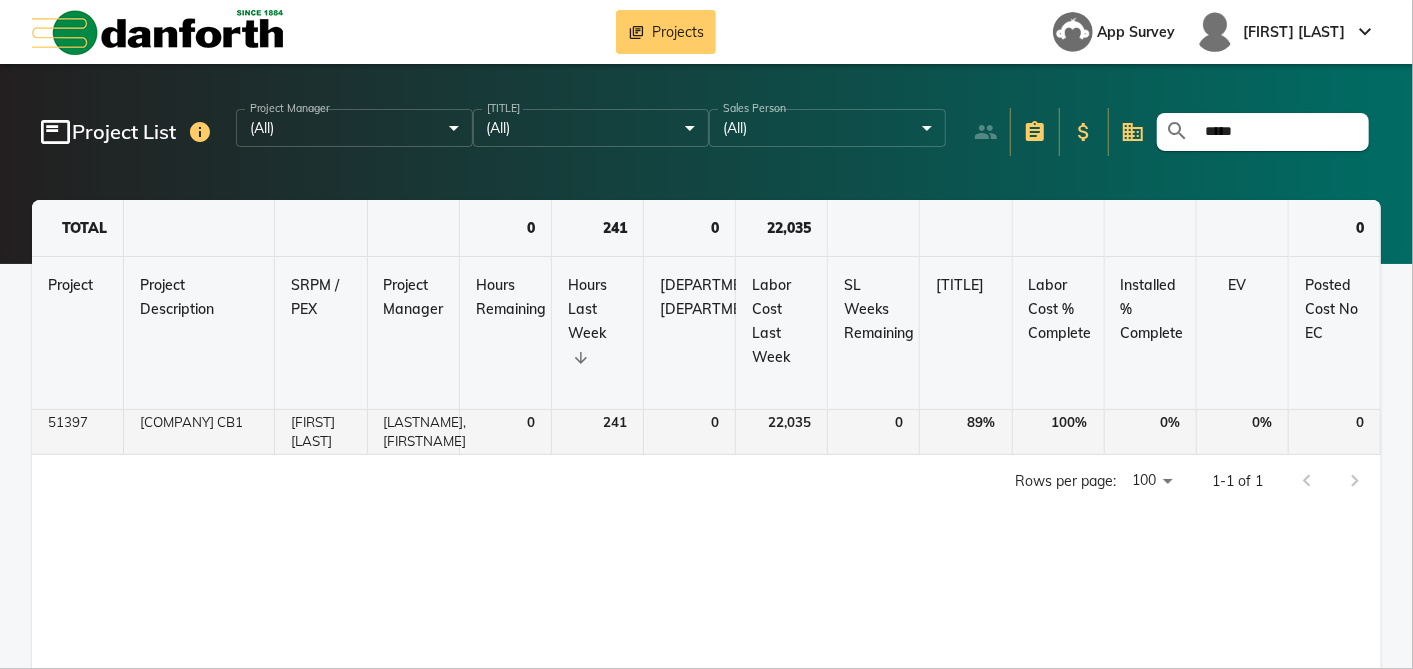 type on "[MASKED]" 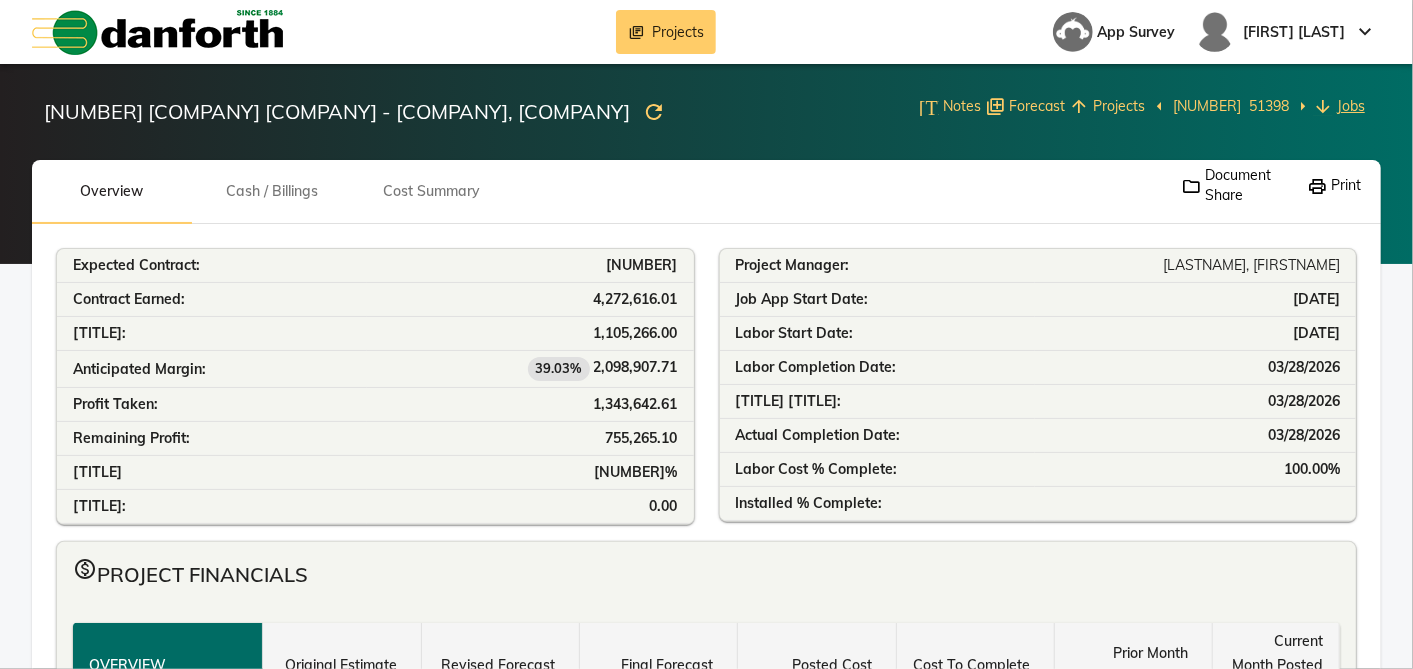 click on "Jobs" at bounding box center [1351, 106] 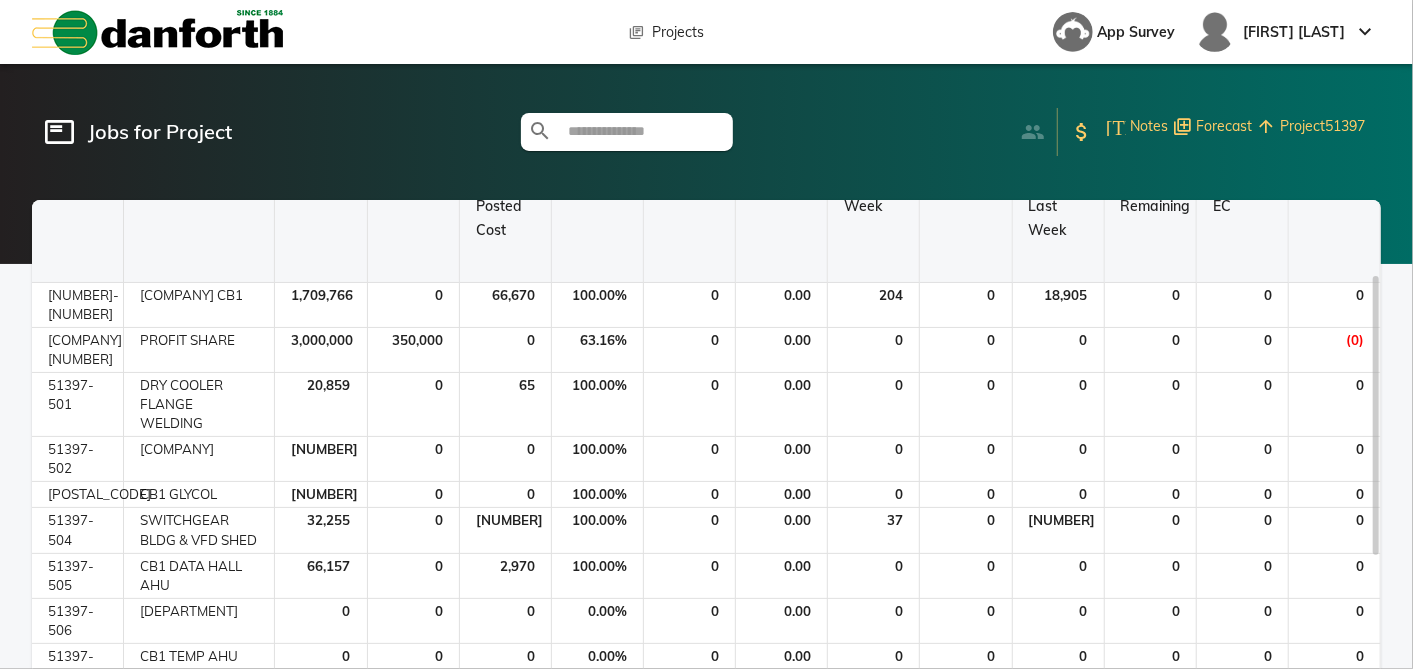 scroll, scrollTop: 128, scrollLeft: 0, axis: vertical 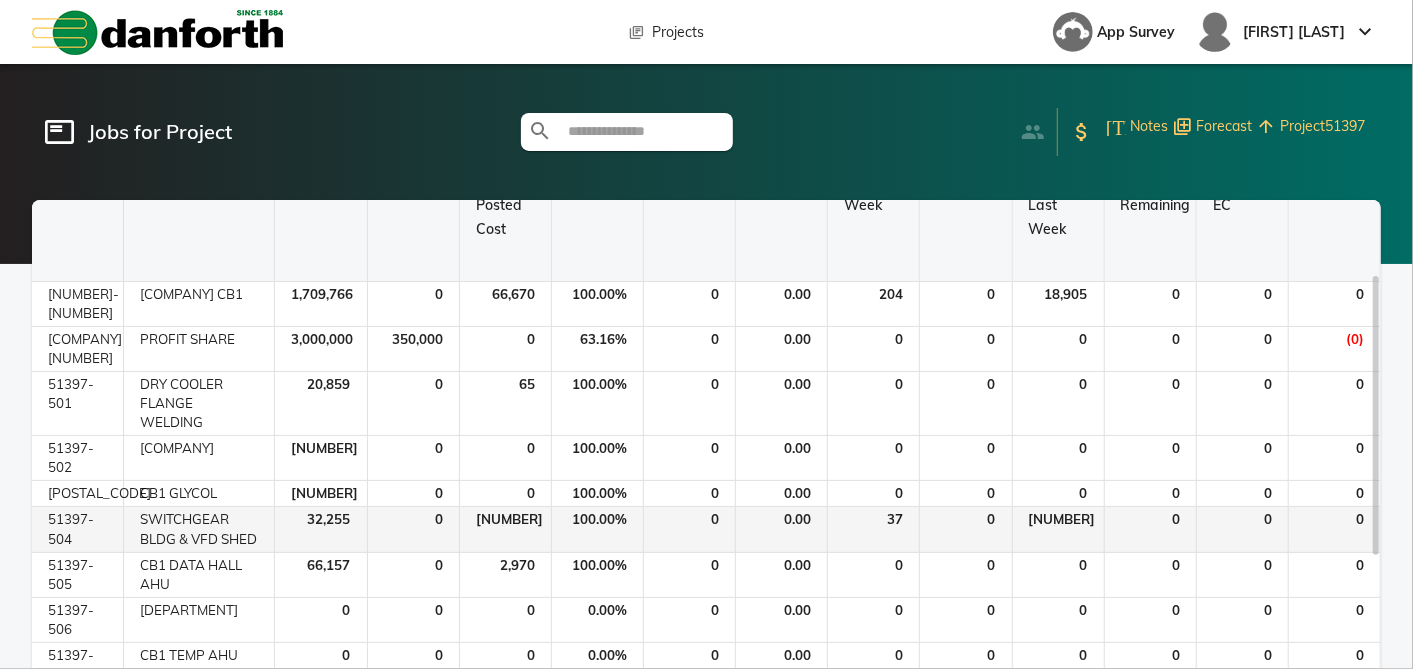 click on "SWITCHGEAR BLDG & VFD SHED" at bounding box center (199, 304) 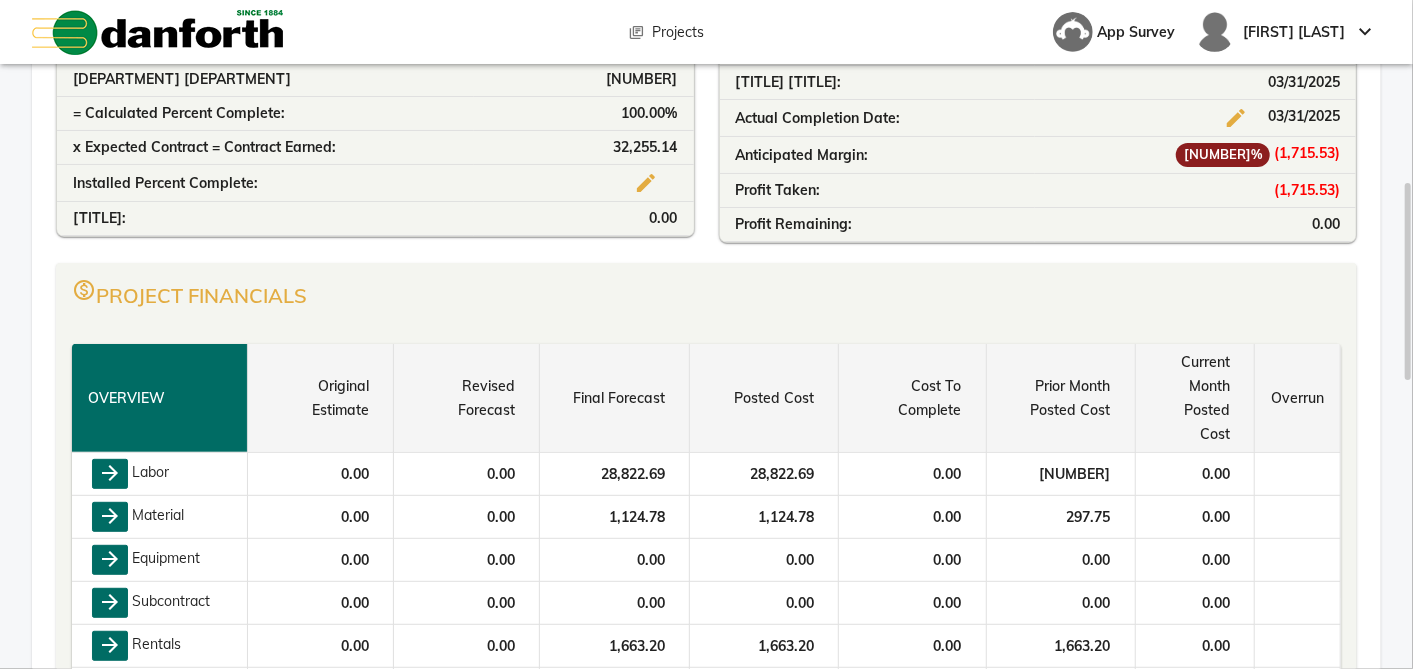 scroll, scrollTop: 369, scrollLeft: 0, axis: vertical 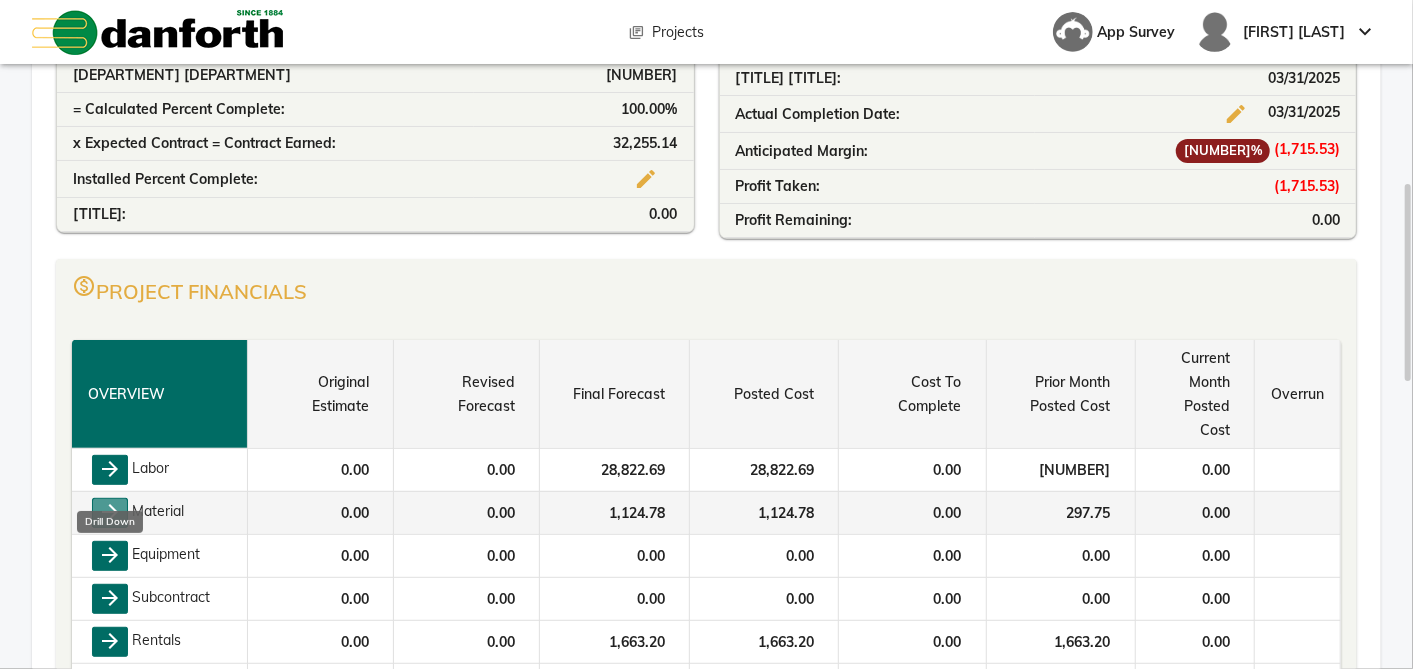click on "arrow_forward" at bounding box center [110, 513] 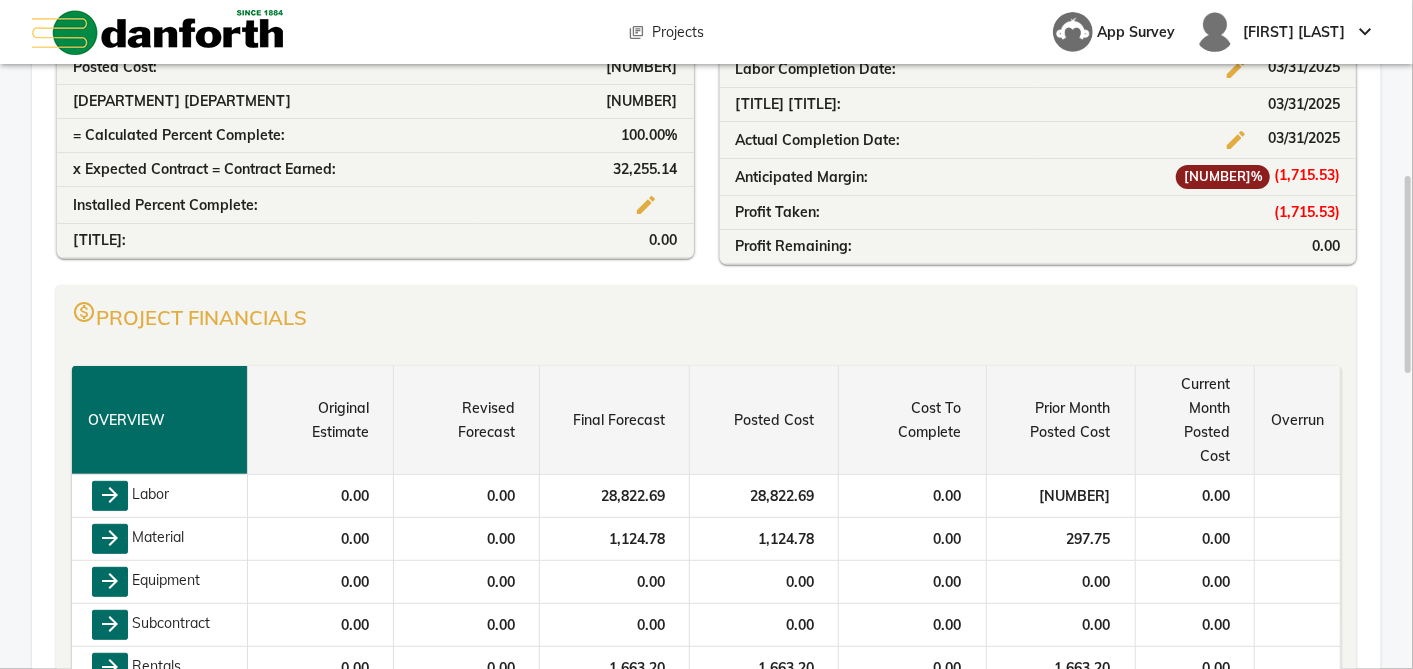 scroll, scrollTop: 345, scrollLeft: 0, axis: vertical 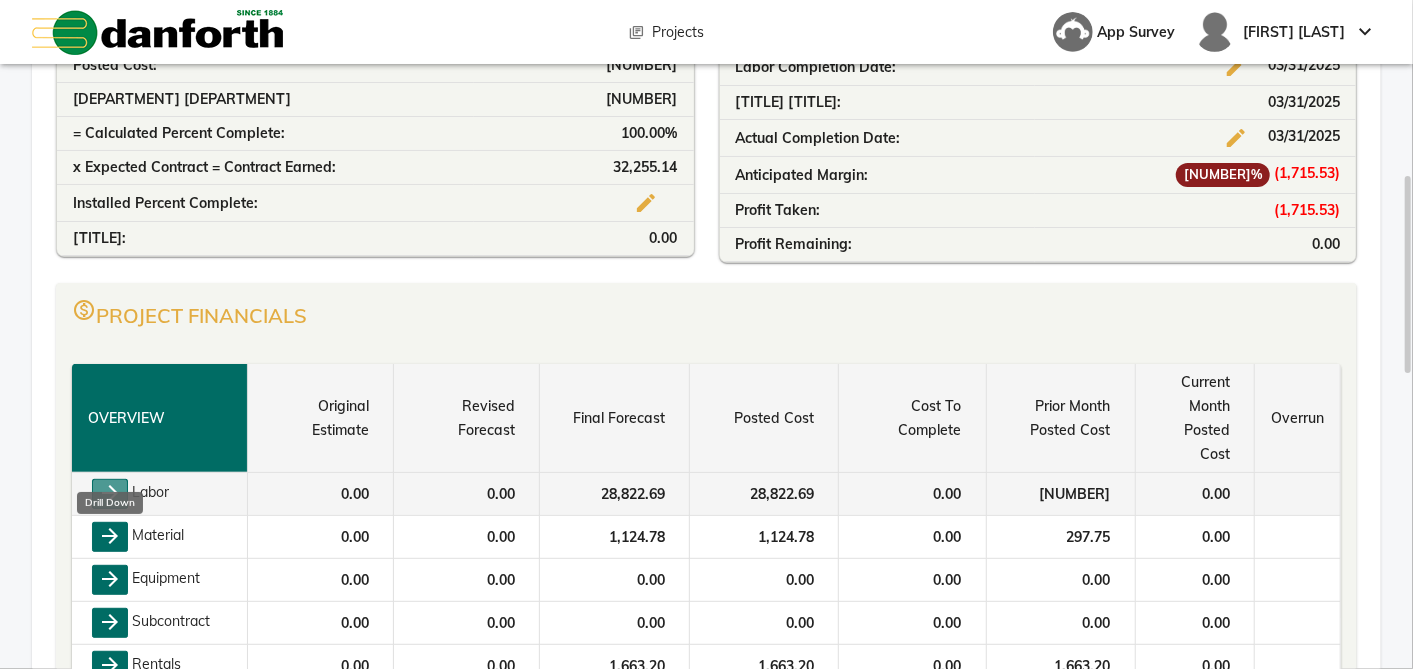 click on "arrow_forward" at bounding box center (110, 494) 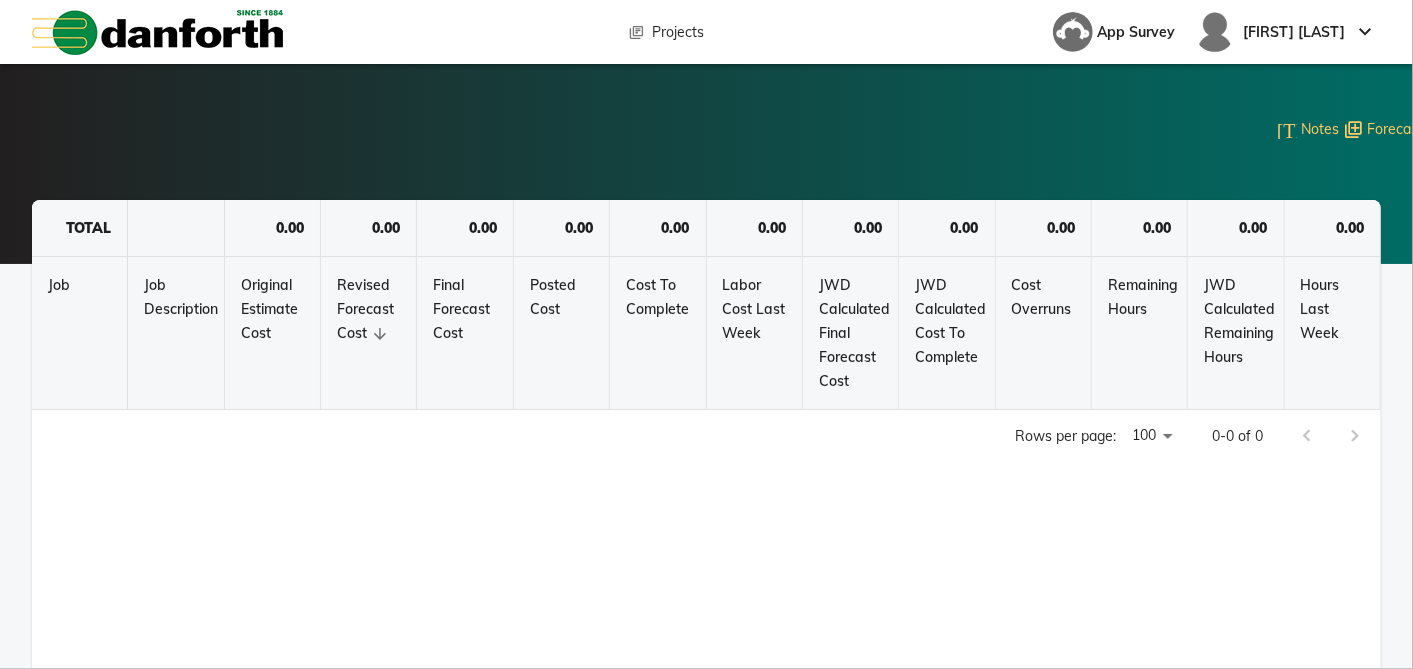 scroll, scrollTop: 0, scrollLeft: 0, axis: both 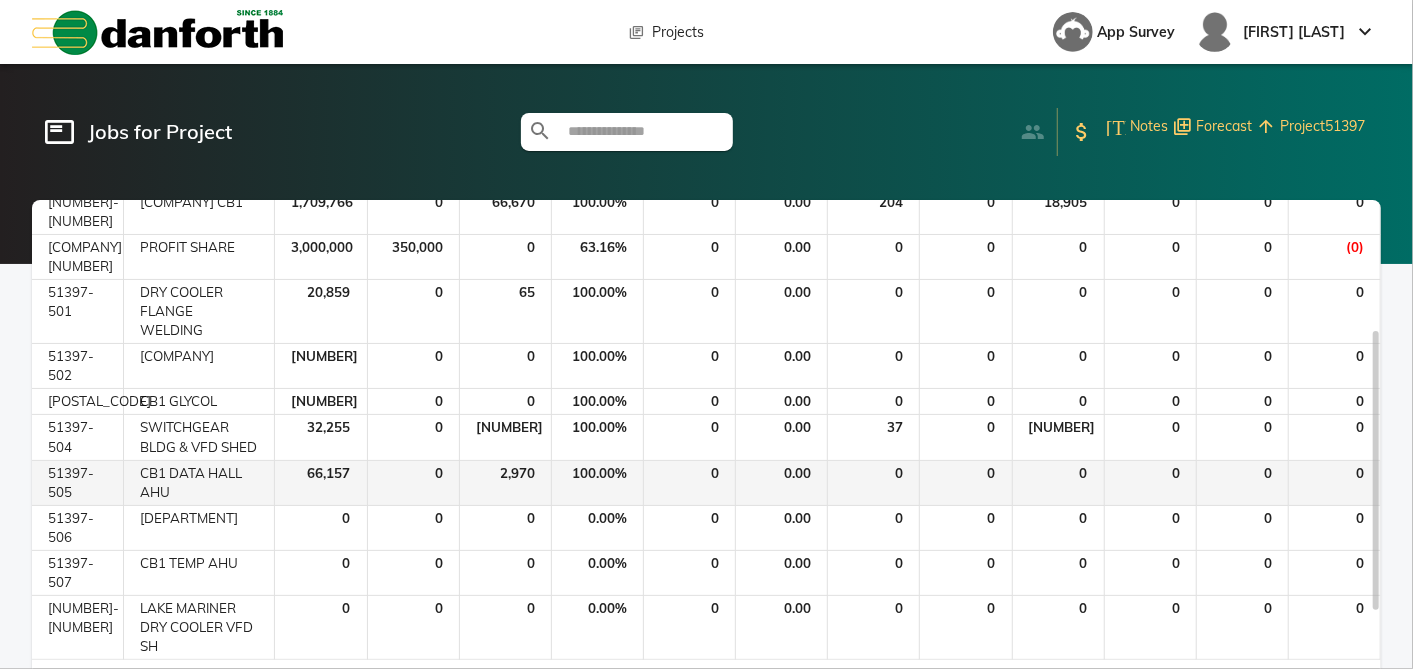 click on "CB1 DATA HALL AHU" at bounding box center (199, 212) 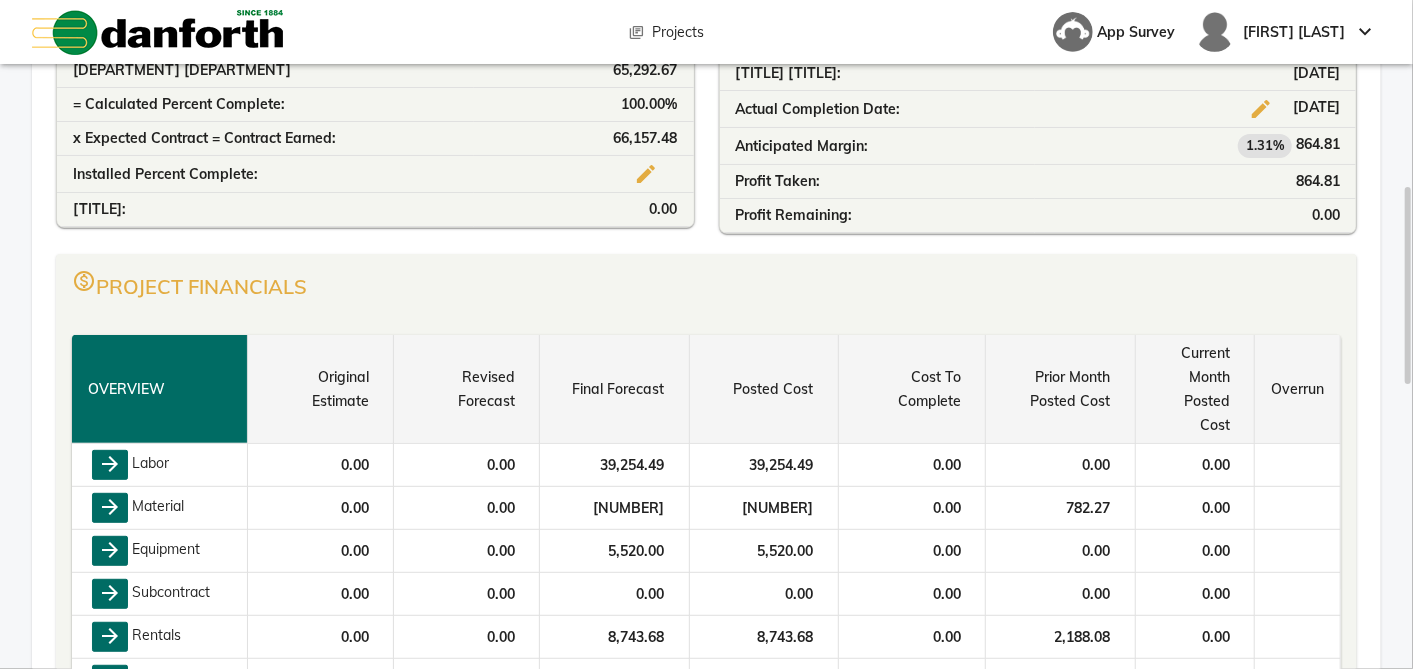 scroll, scrollTop: 375, scrollLeft: 0, axis: vertical 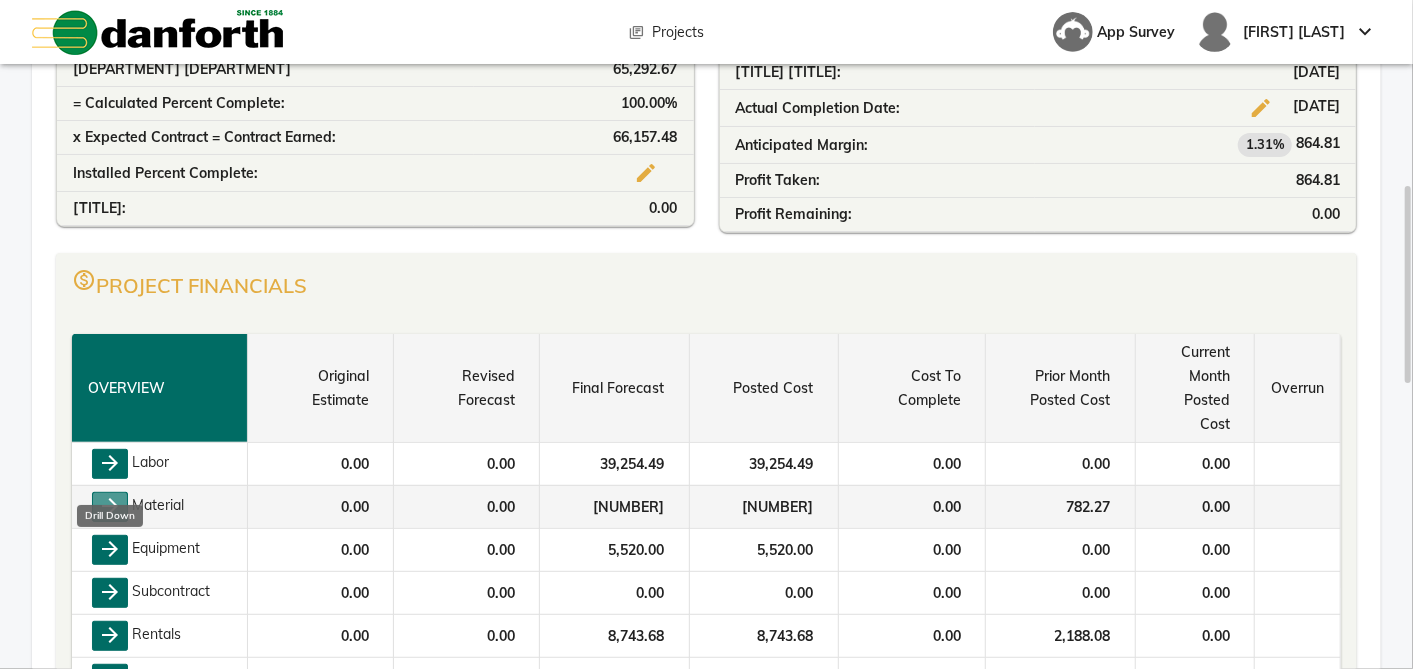 click on "arrow_forward" at bounding box center [110, 507] 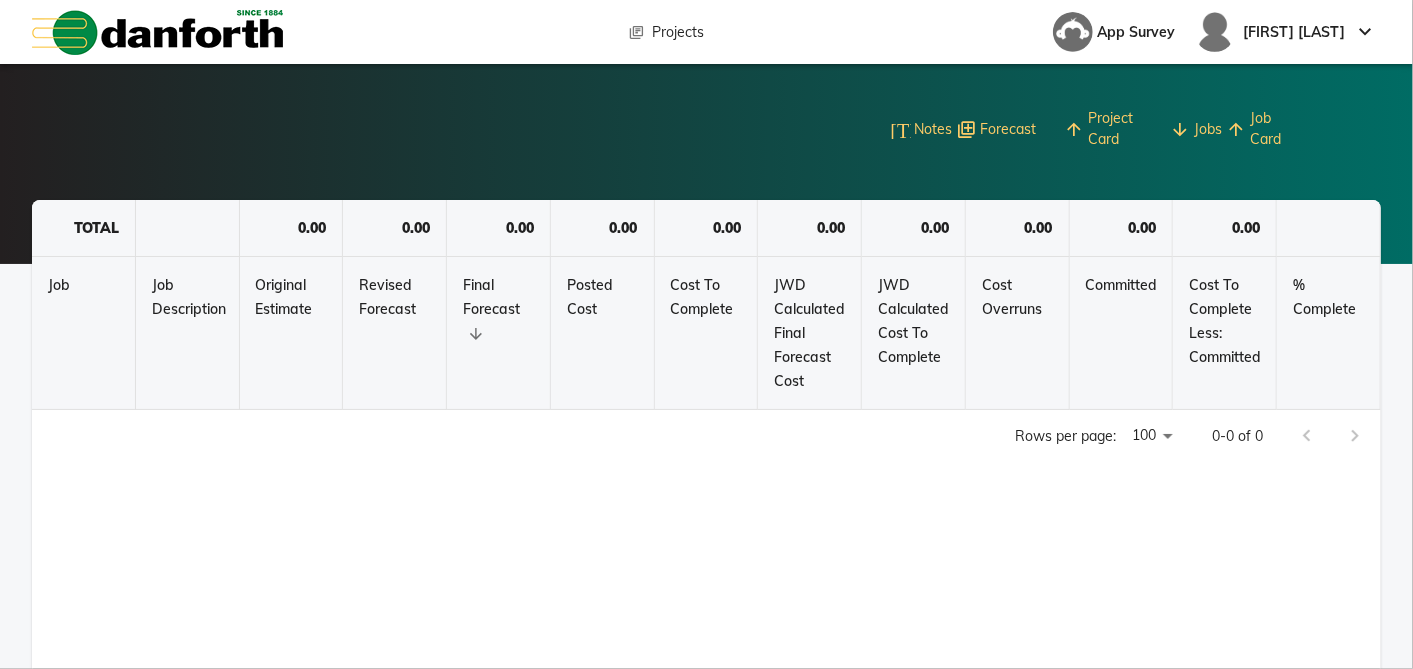 scroll, scrollTop: 0, scrollLeft: 0, axis: both 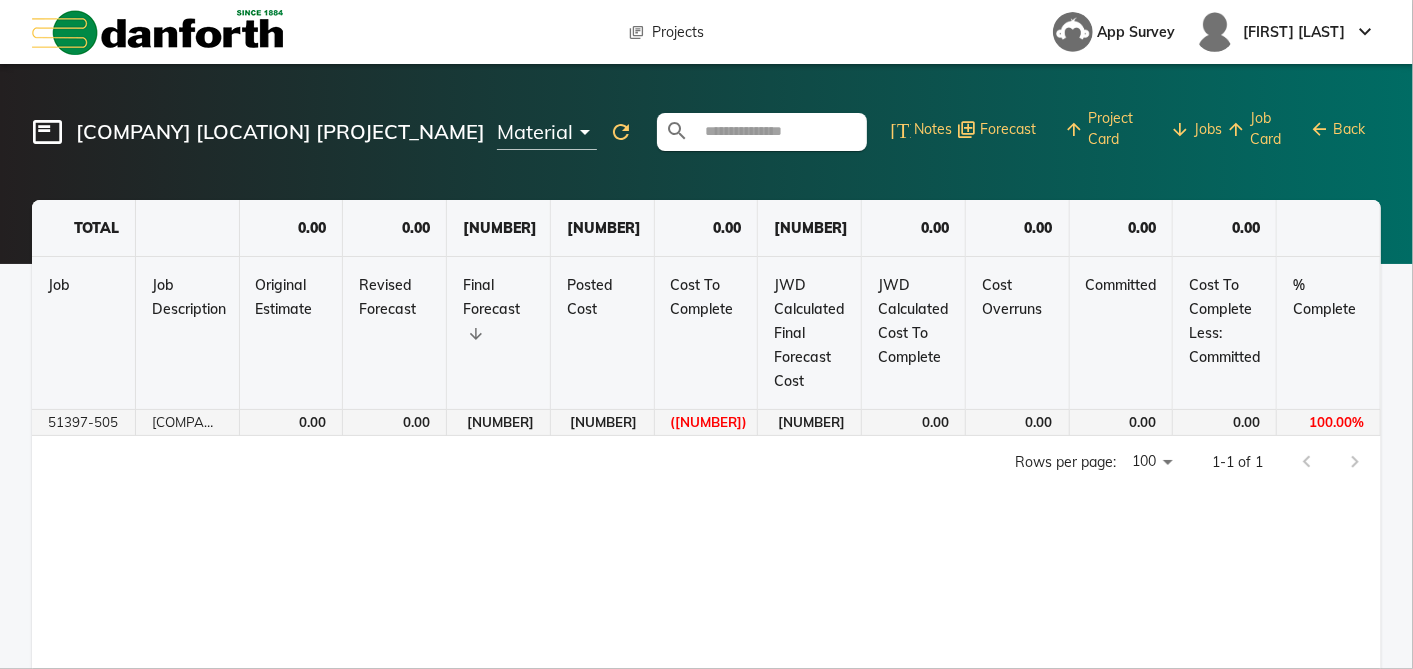 click on "[COMPANY] - [COMPANY] -   -2" at bounding box center (188, 423) 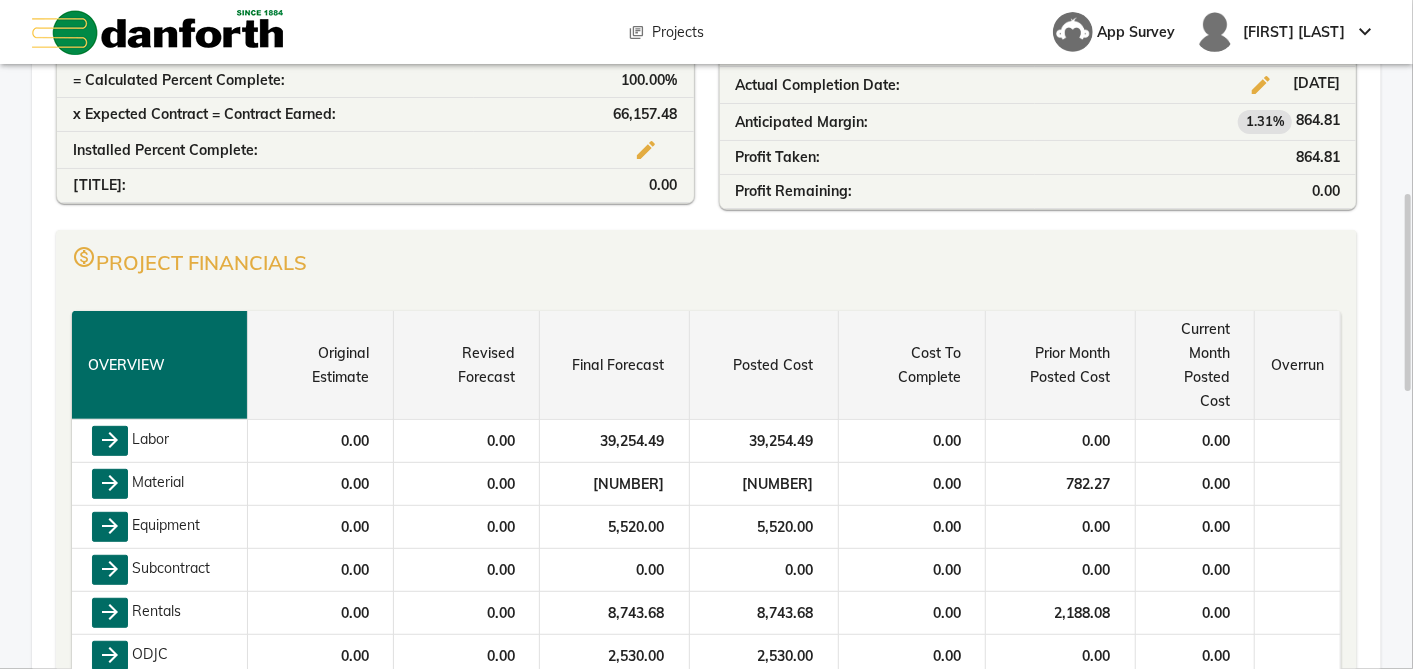 scroll, scrollTop: 400, scrollLeft: 0, axis: vertical 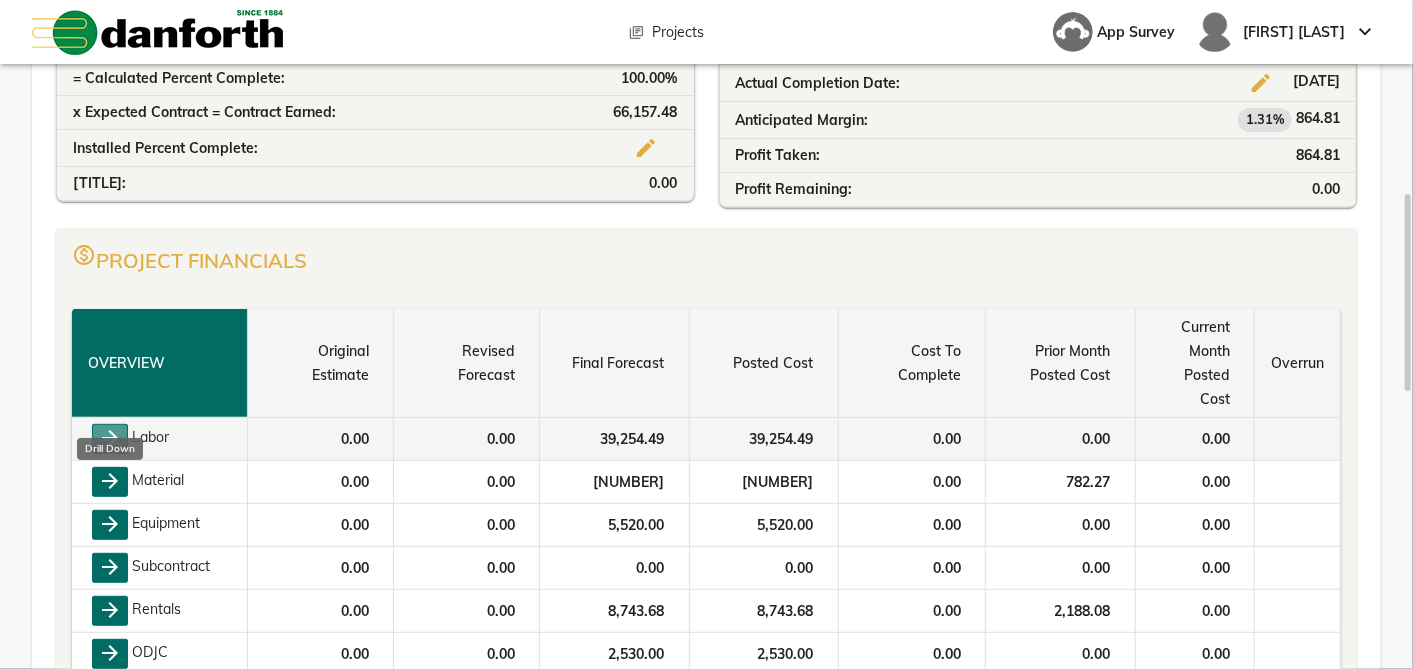 click on "arrow_forward" at bounding box center (110, 439) 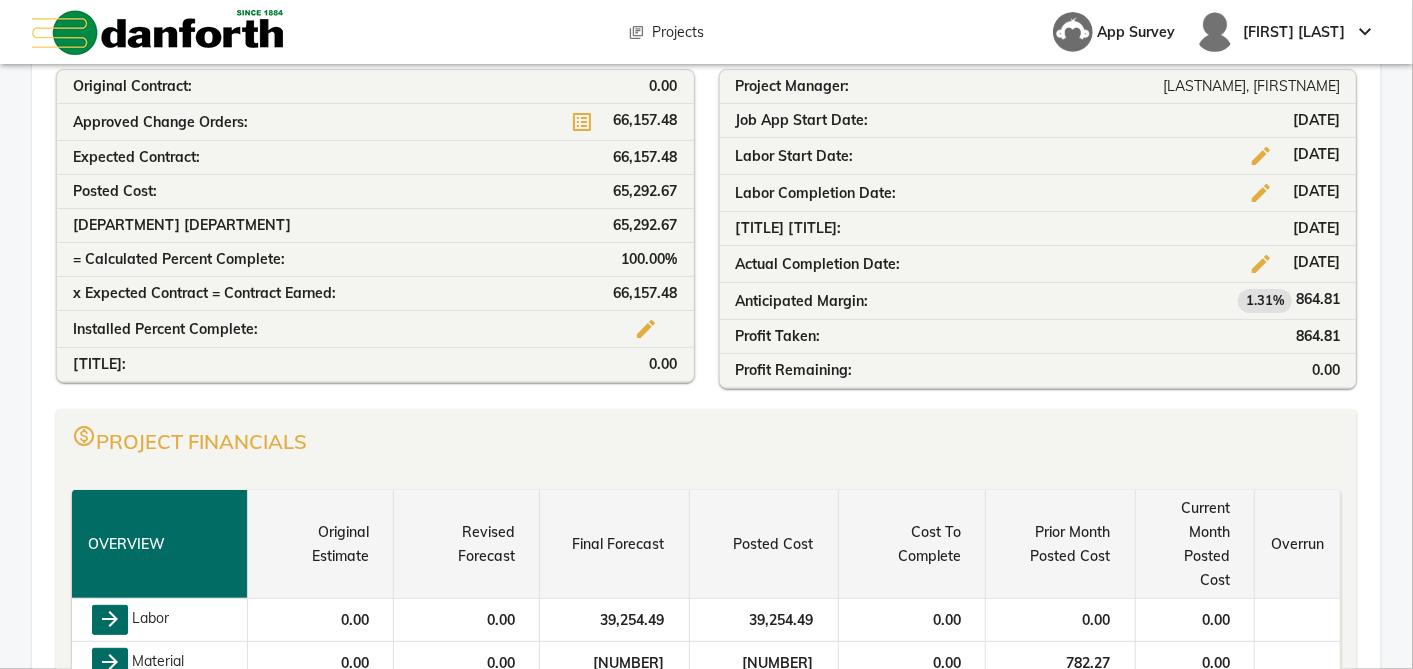 scroll, scrollTop: 0, scrollLeft: 0, axis: both 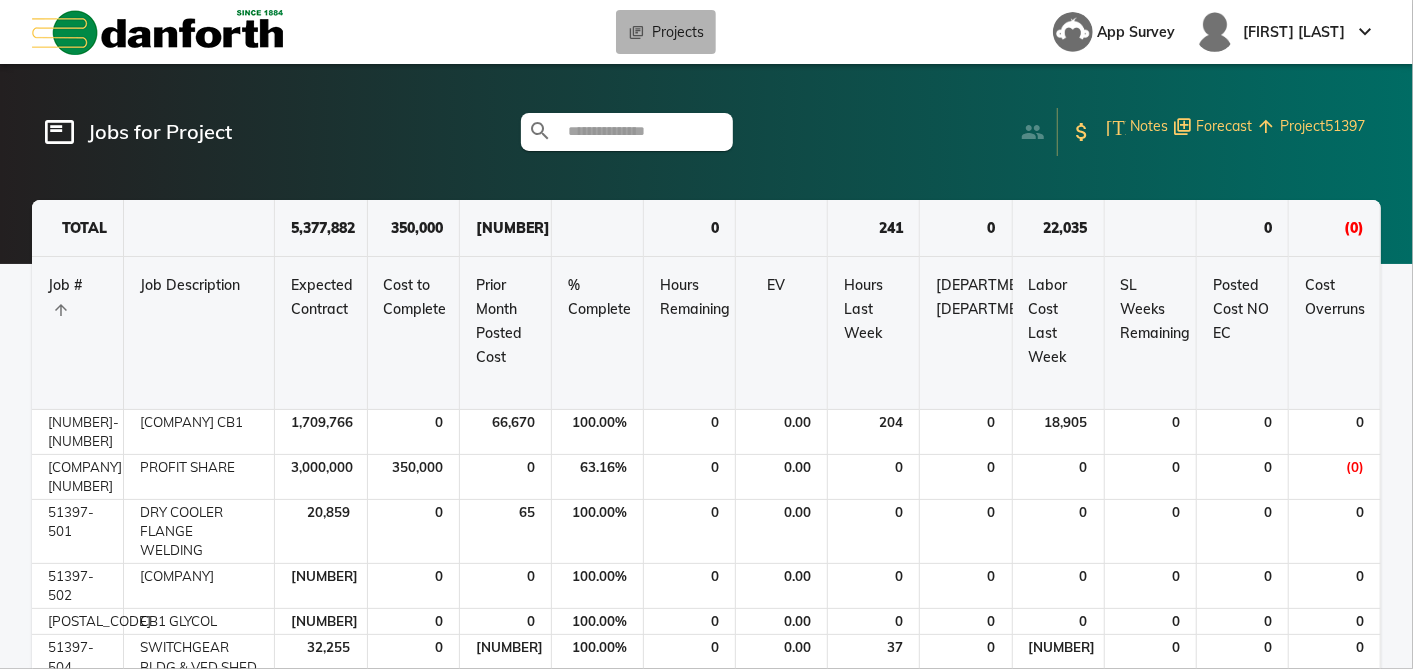 click on "Projects" at bounding box center (678, 32) 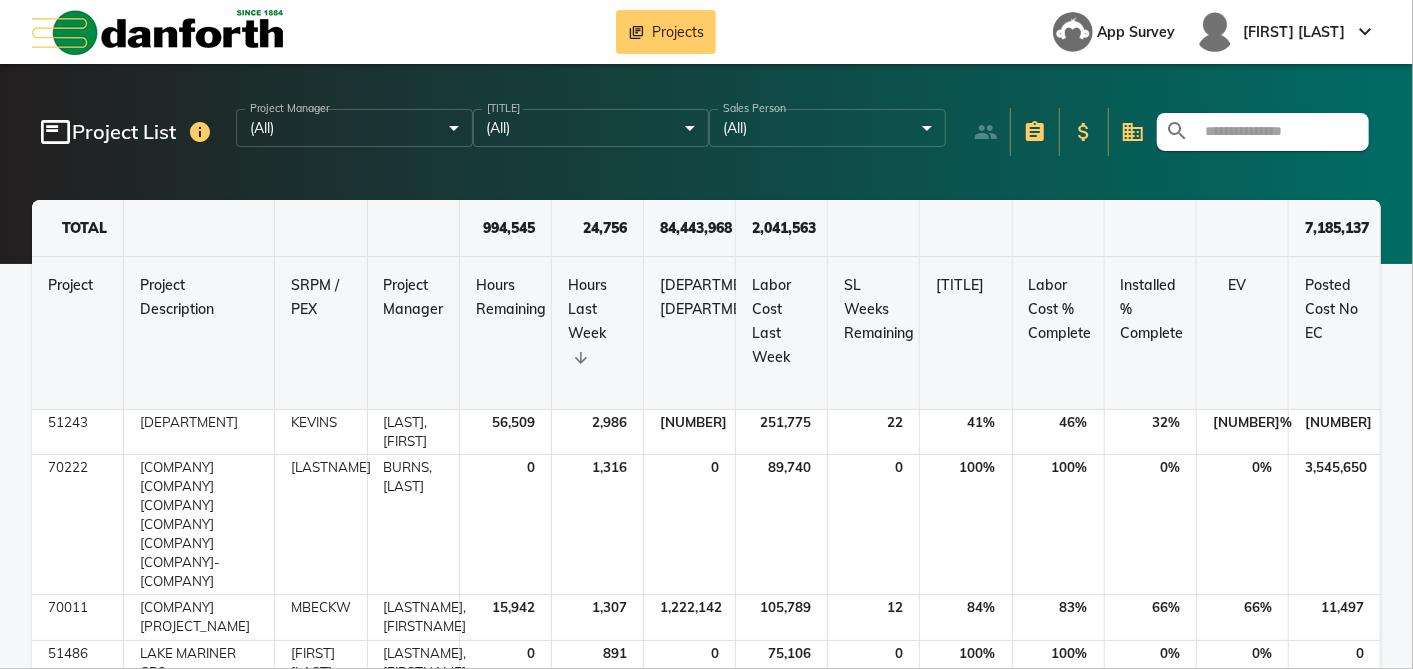 click at bounding box center [1275, 132] 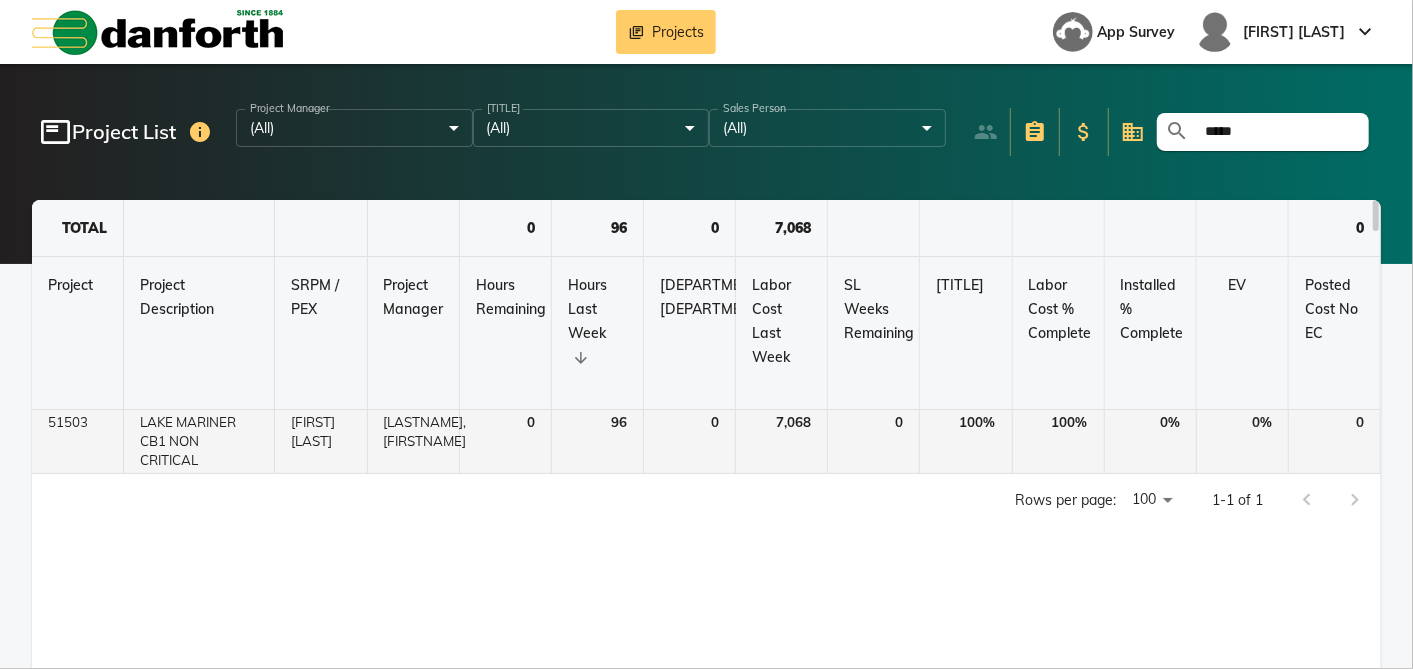 type on "[MASKED]" 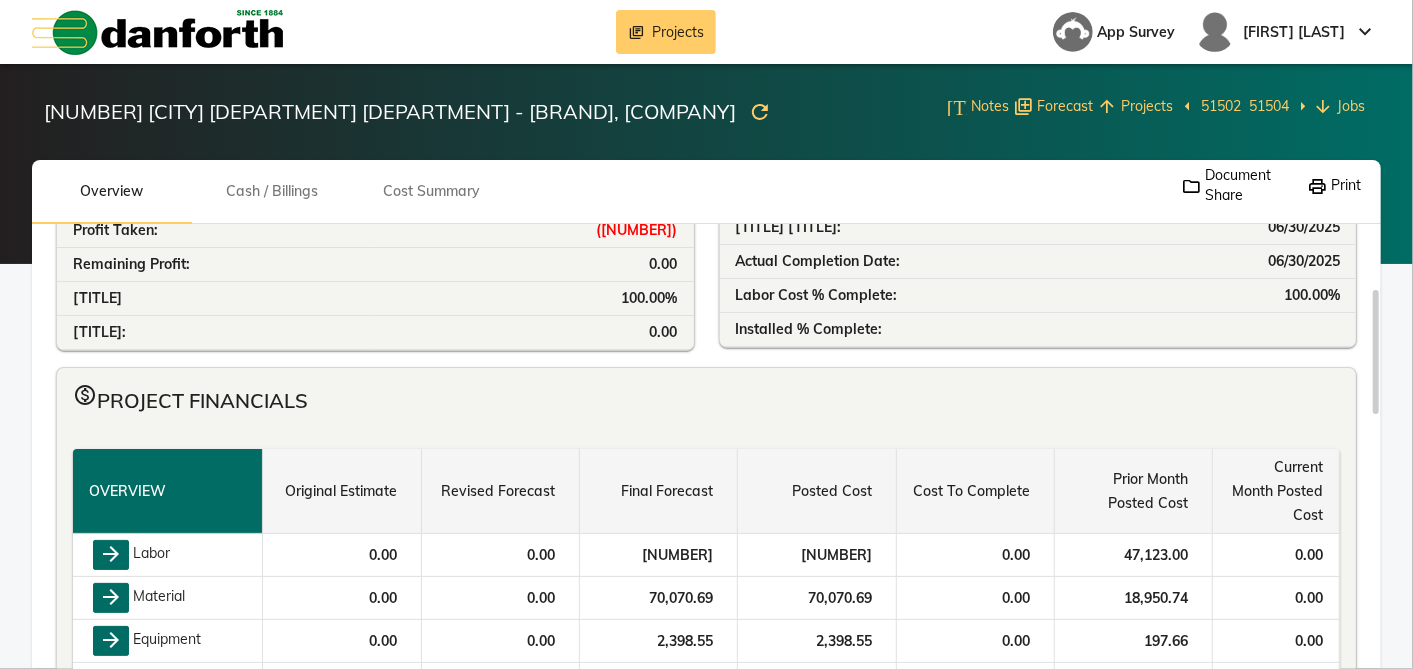 scroll, scrollTop: 231, scrollLeft: 0, axis: vertical 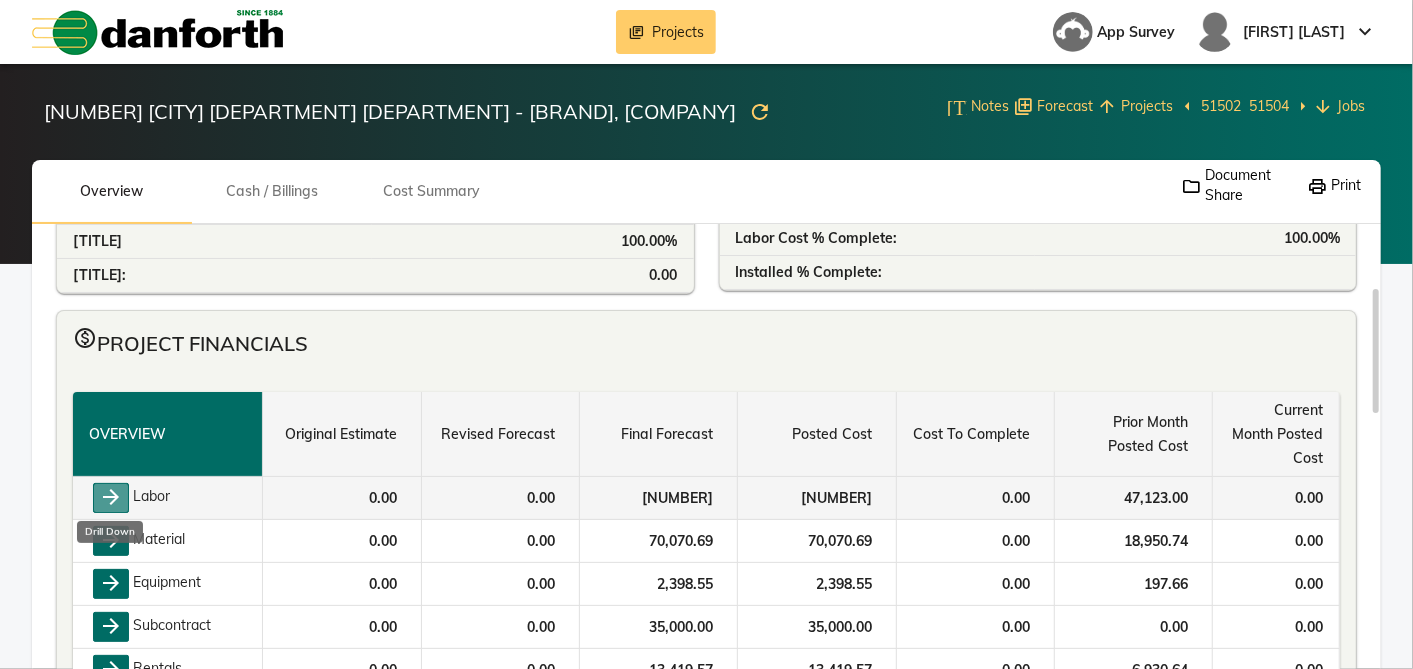click on "arrow_forward" at bounding box center (111, 498) 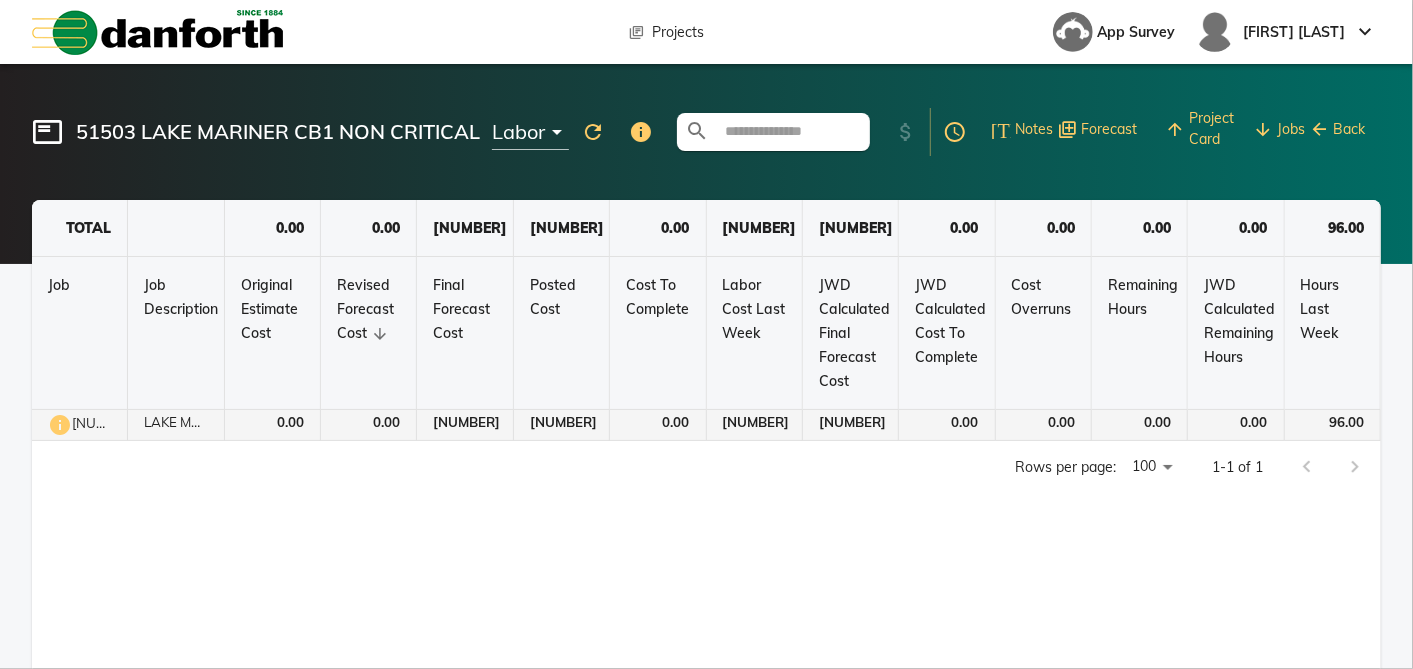 click on "[NUMBER]-[NUMBER]" at bounding box center [80, 425] 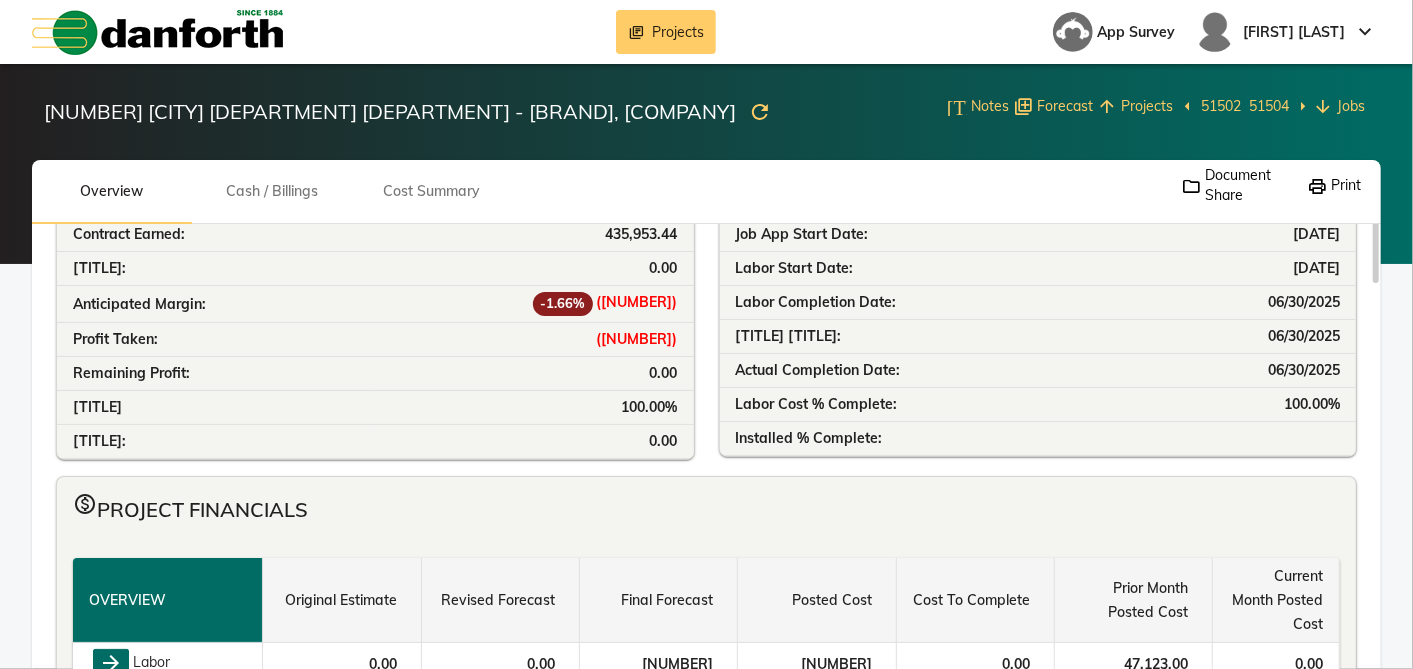 scroll, scrollTop: 0, scrollLeft: 0, axis: both 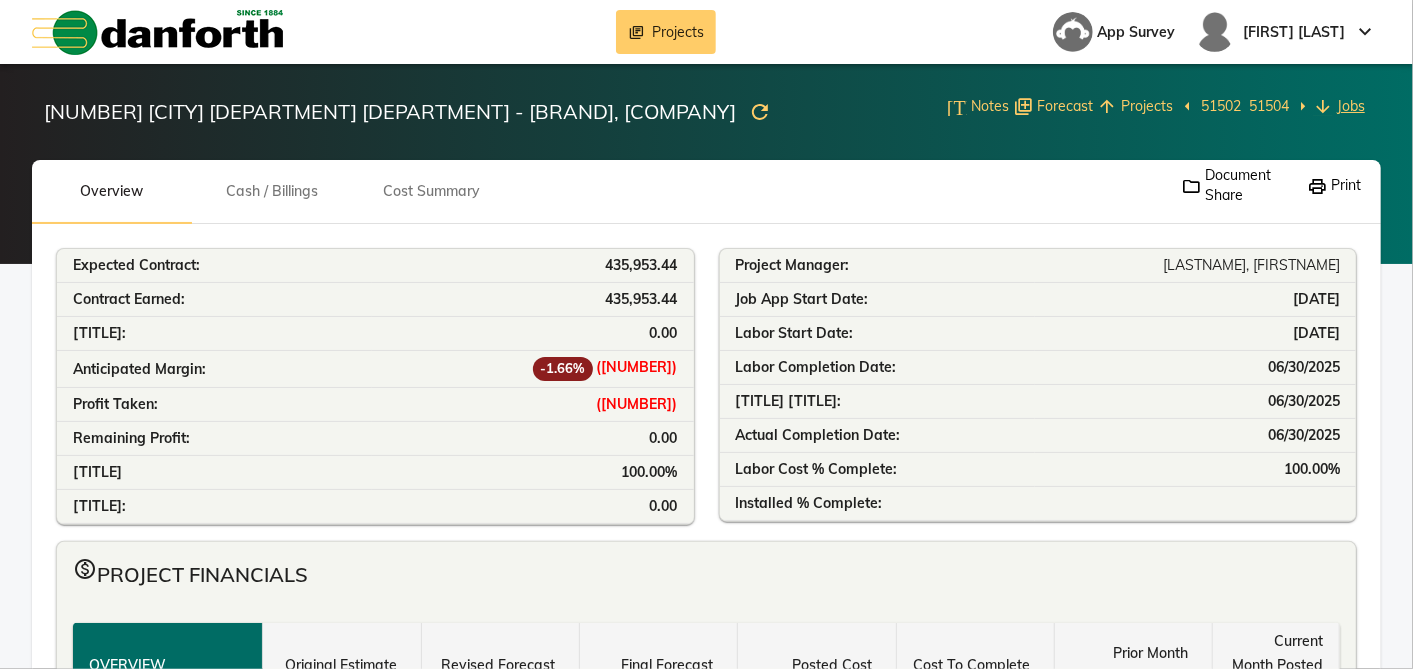 click on "Jobs" at bounding box center (1351, 106) 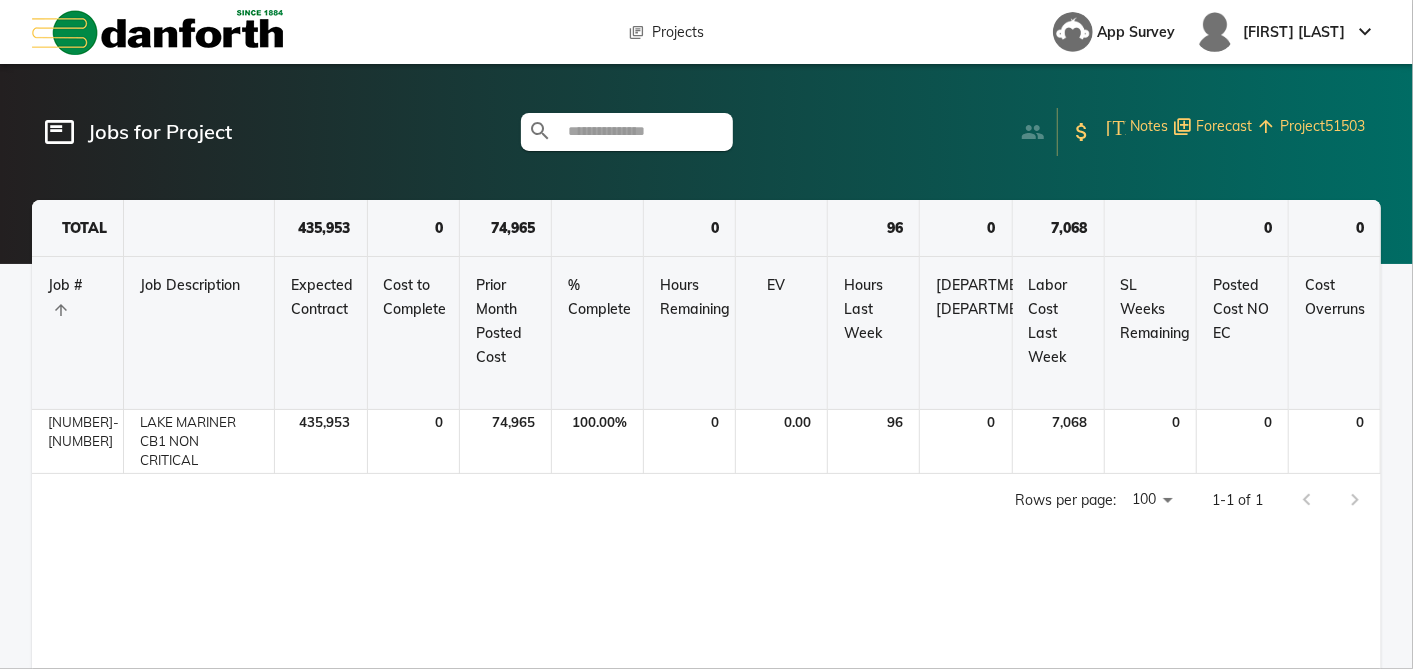 click on "Project  51503" at bounding box center [1322, 126] 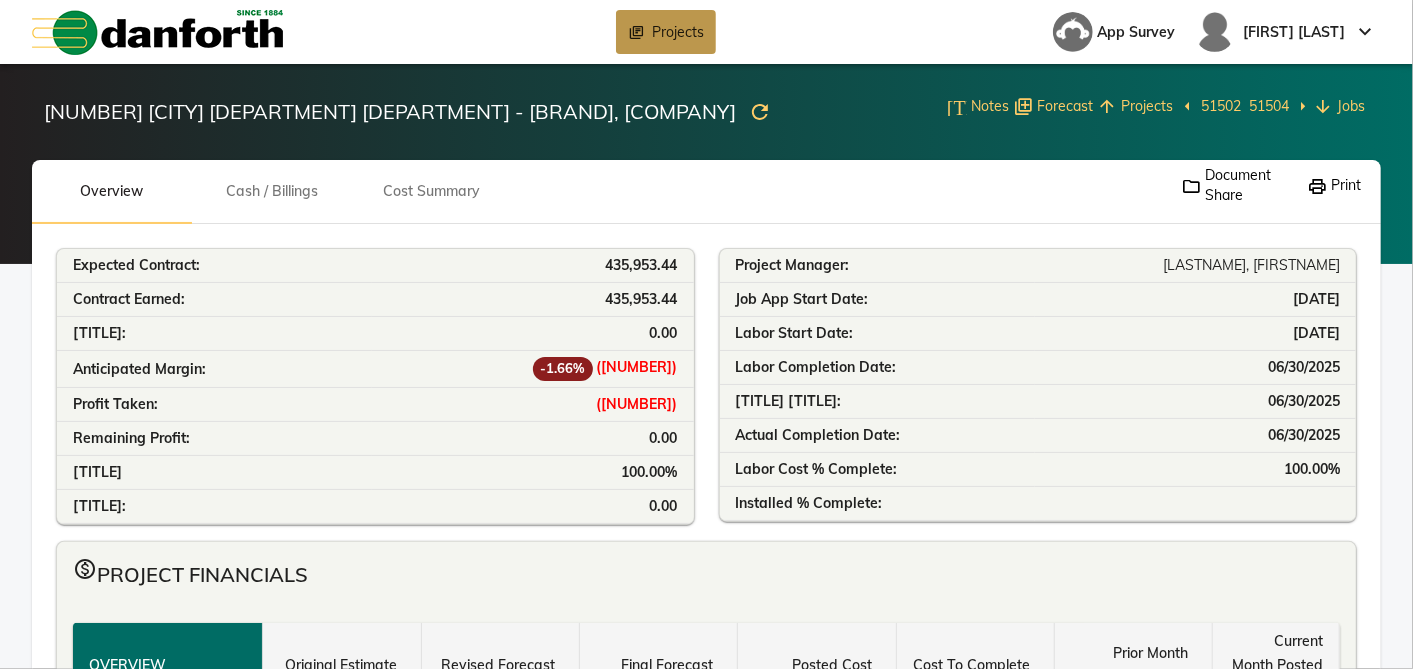 click on "library_books Projects" at bounding box center [666, 32] 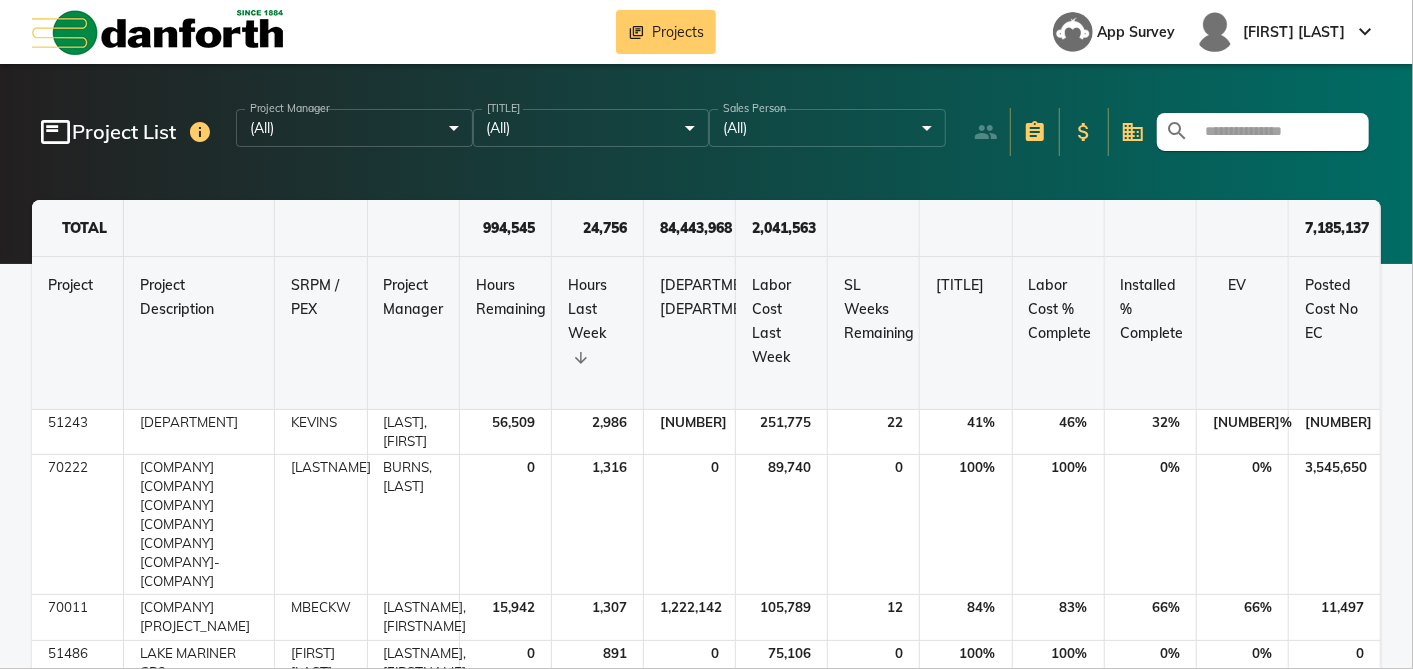 click at bounding box center [1275, 132] 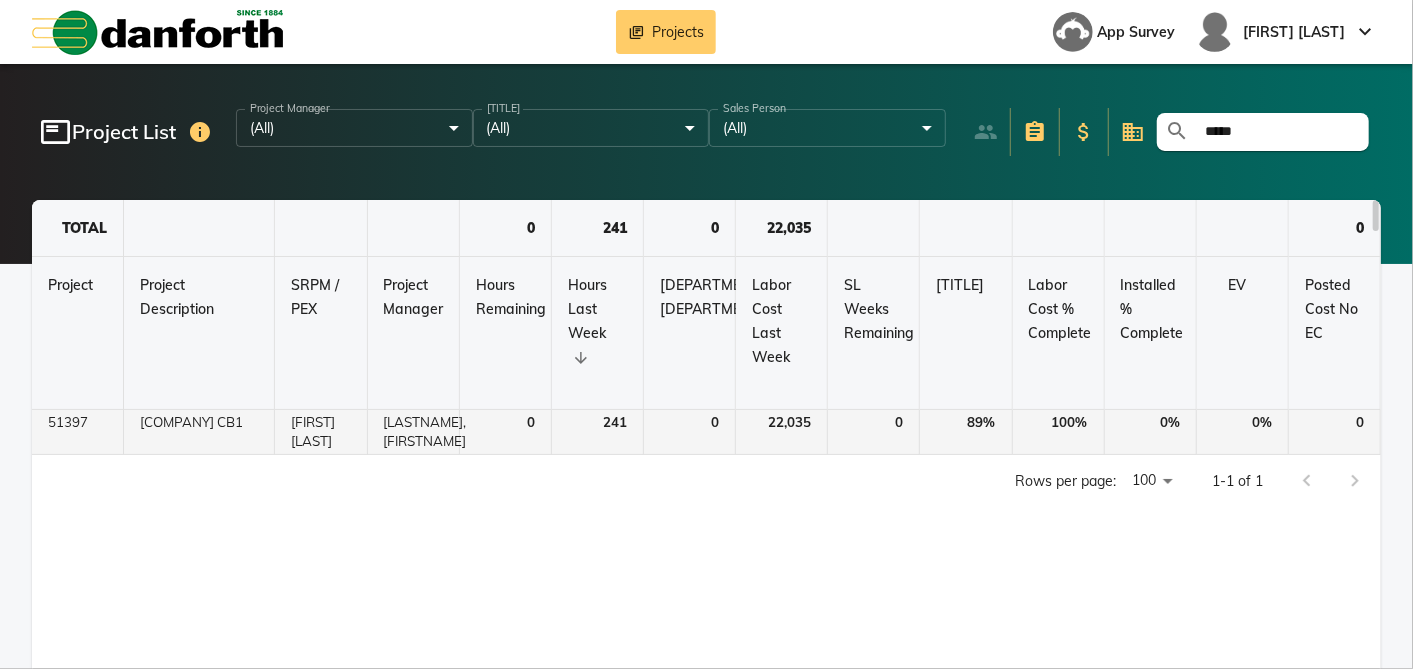 type on "[MASKED]" 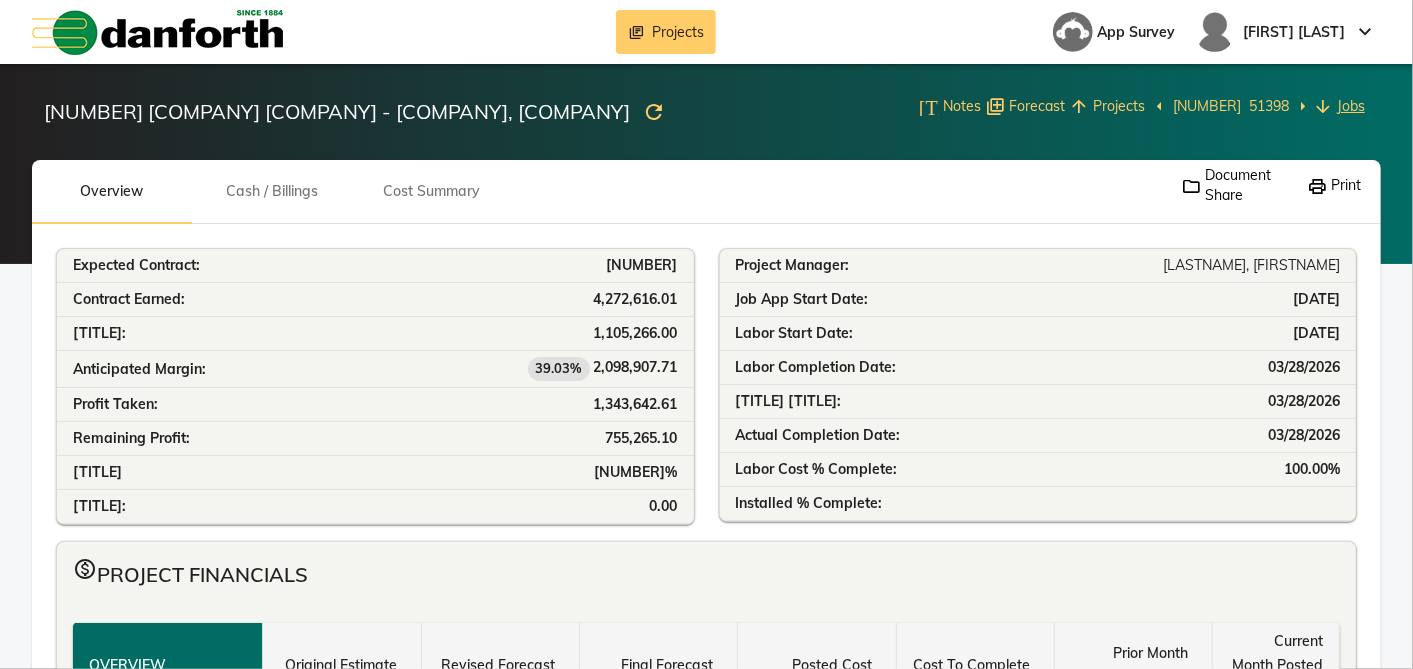 click on "Jobs" at bounding box center (1351, 106) 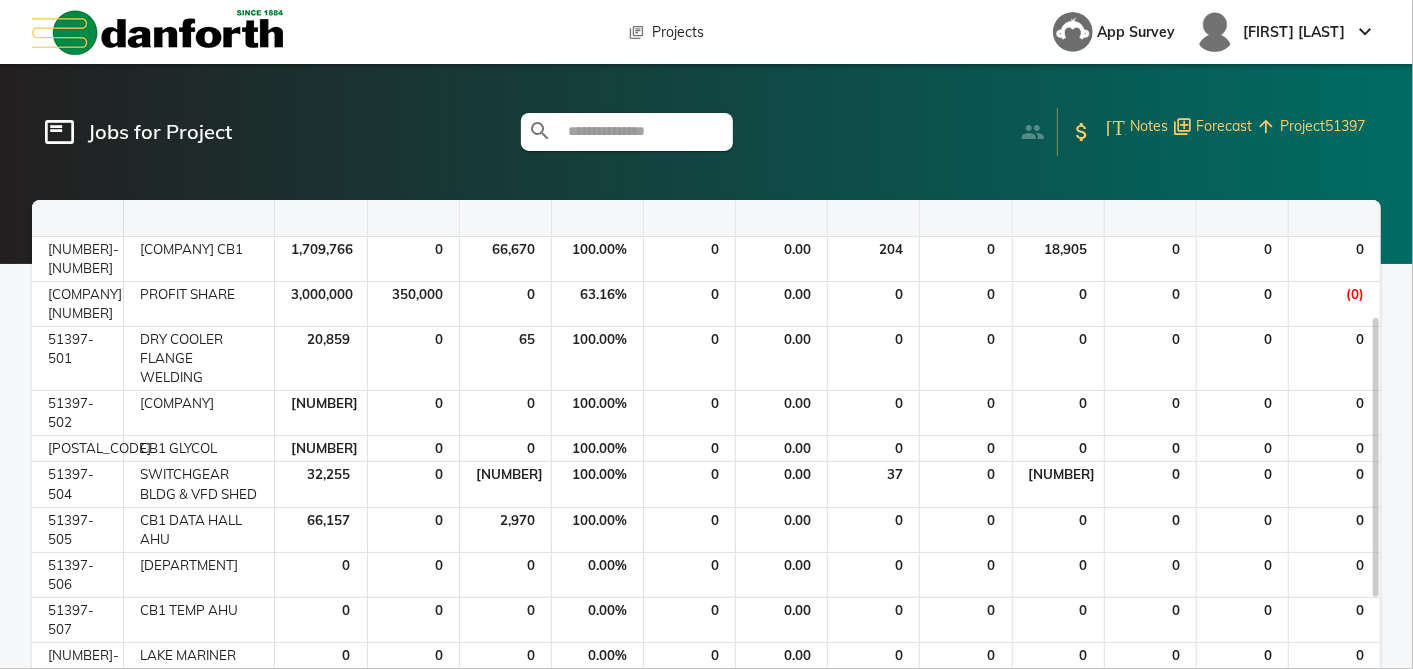 scroll, scrollTop: 184, scrollLeft: 0, axis: vertical 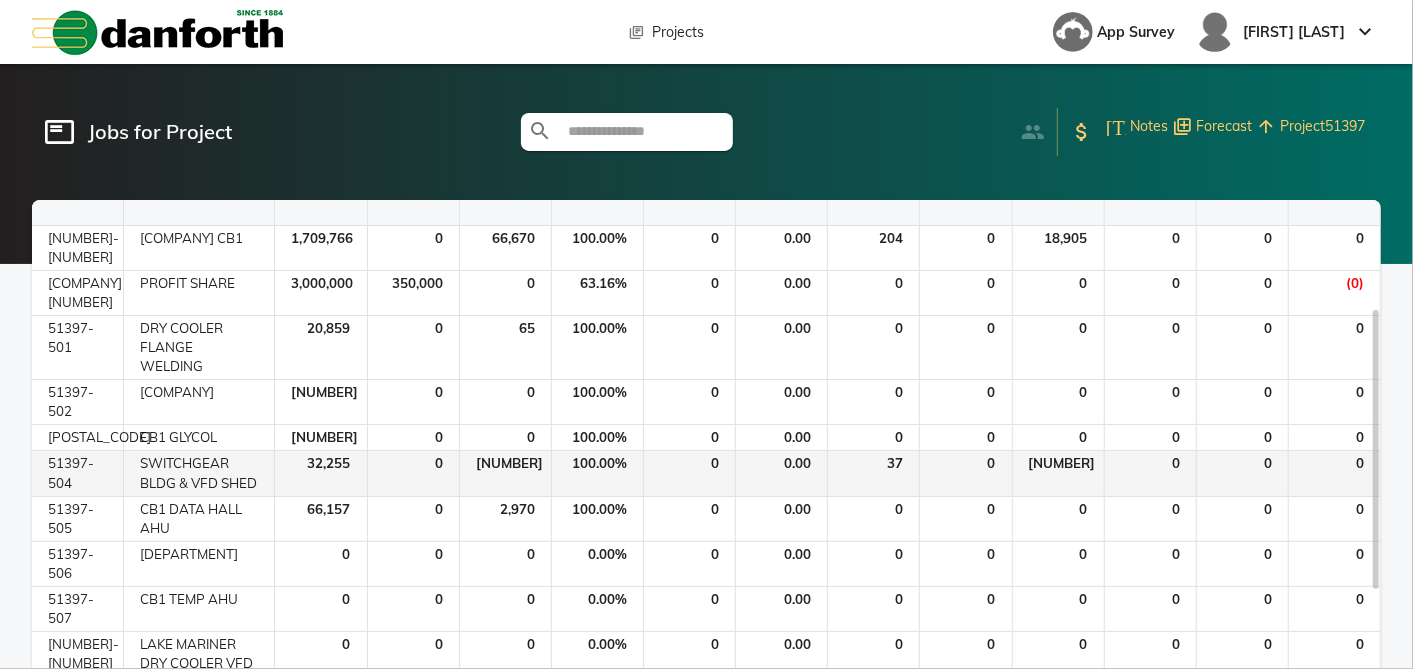 click on "SWITCHGEAR BLDG & VFD SHED" at bounding box center [199, 248] 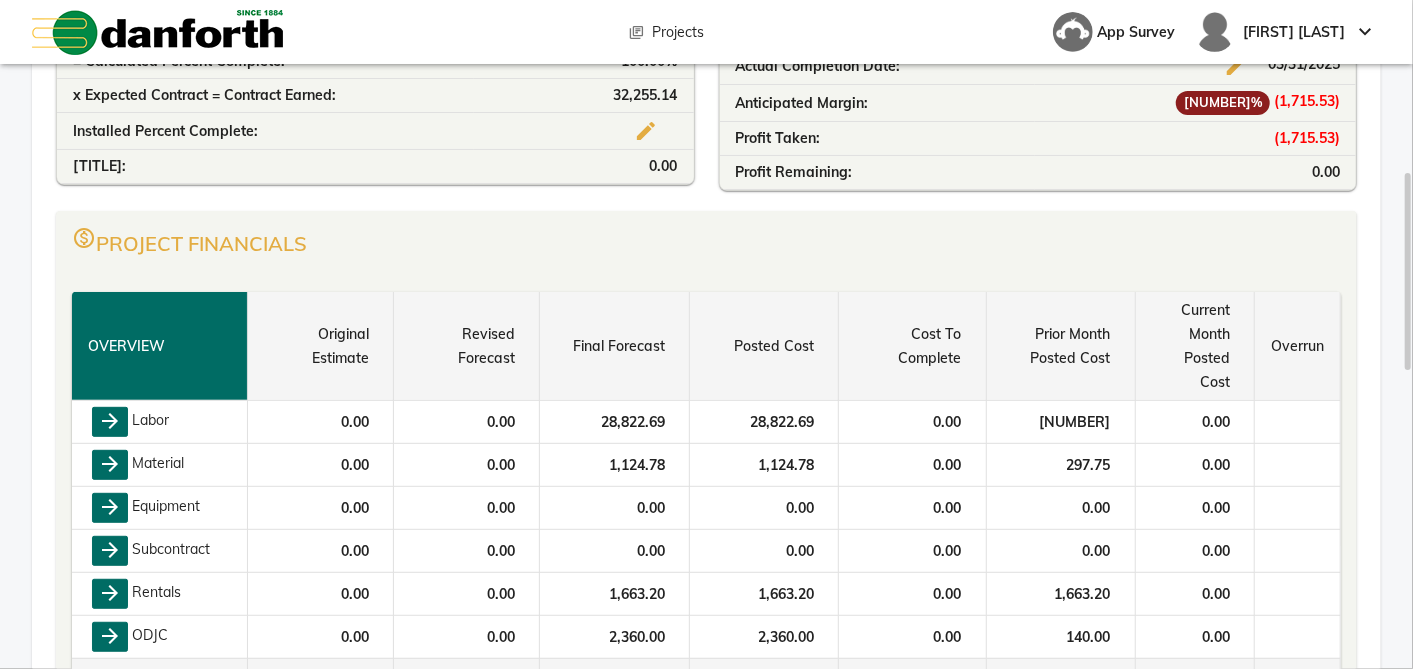 scroll, scrollTop: 416, scrollLeft: 0, axis: vertical 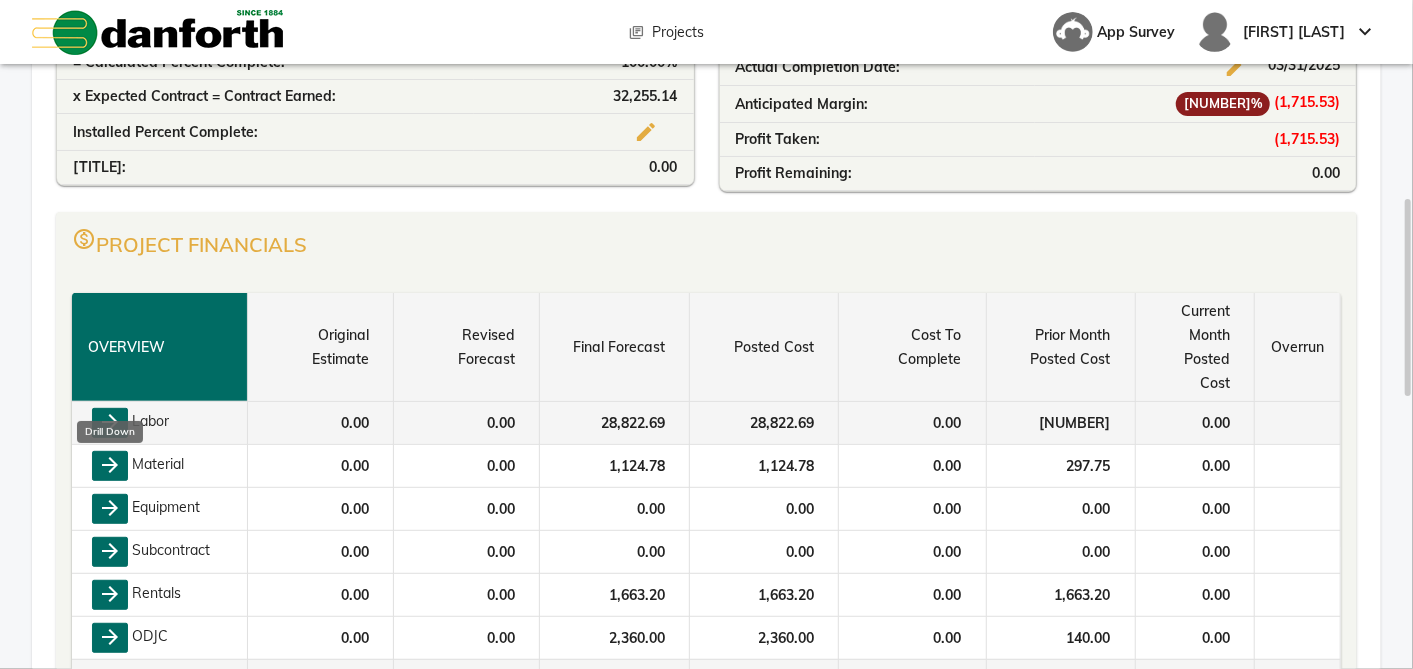 click on "arrow_forward" at bounding box center [110, 423] 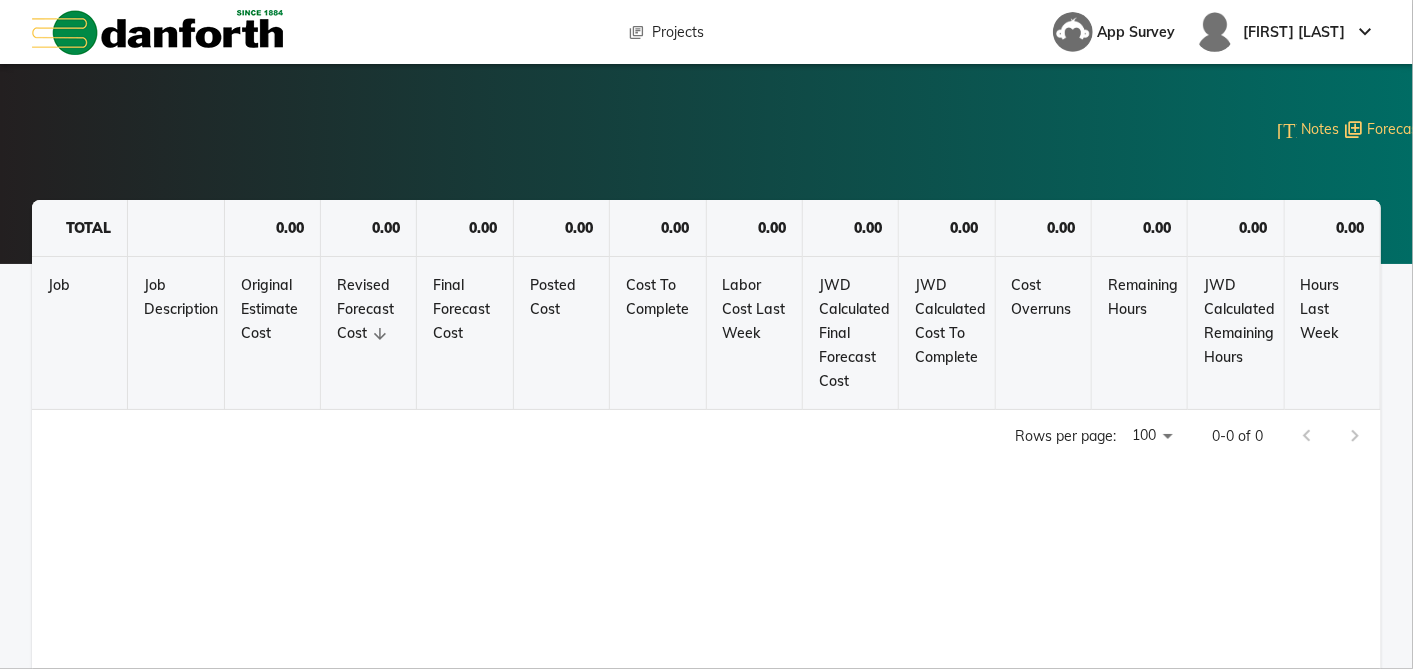 scroll, scrollTop: 0, scrollLeft: 0, axis: both 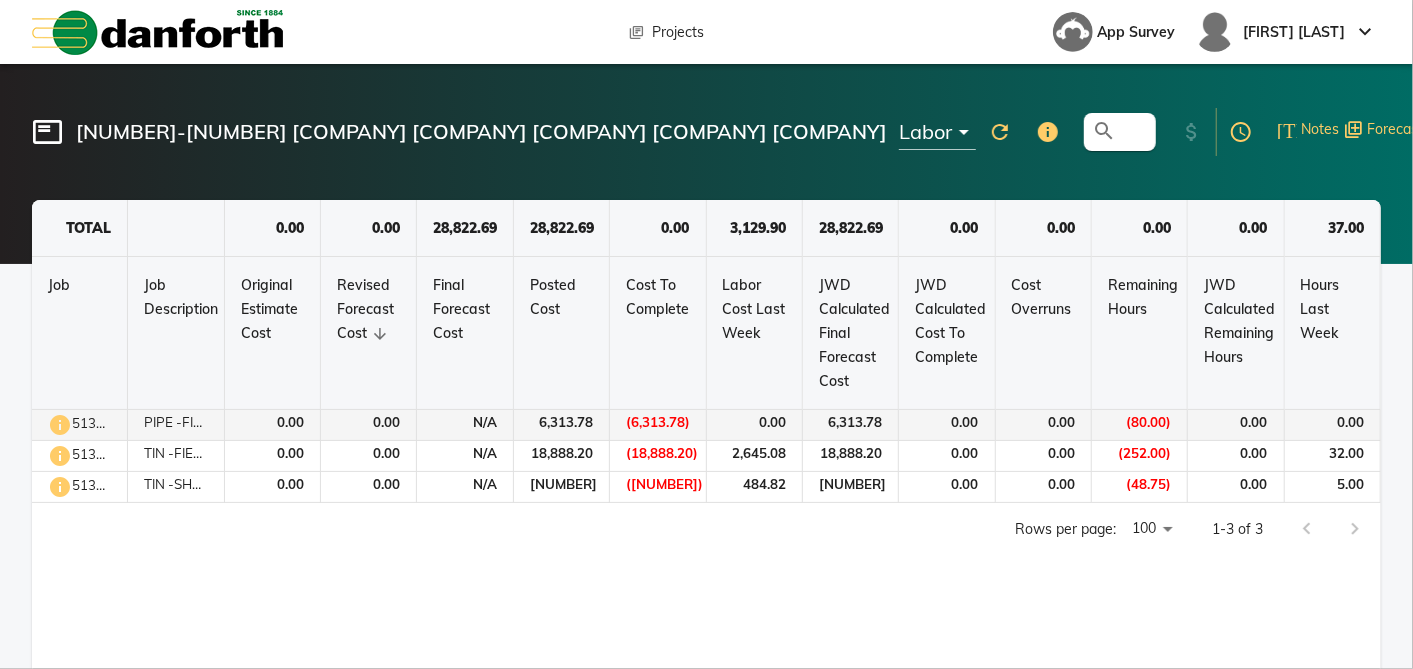 click on "PIPE -FIELD-MP -1" at bounding box center (176, 425) 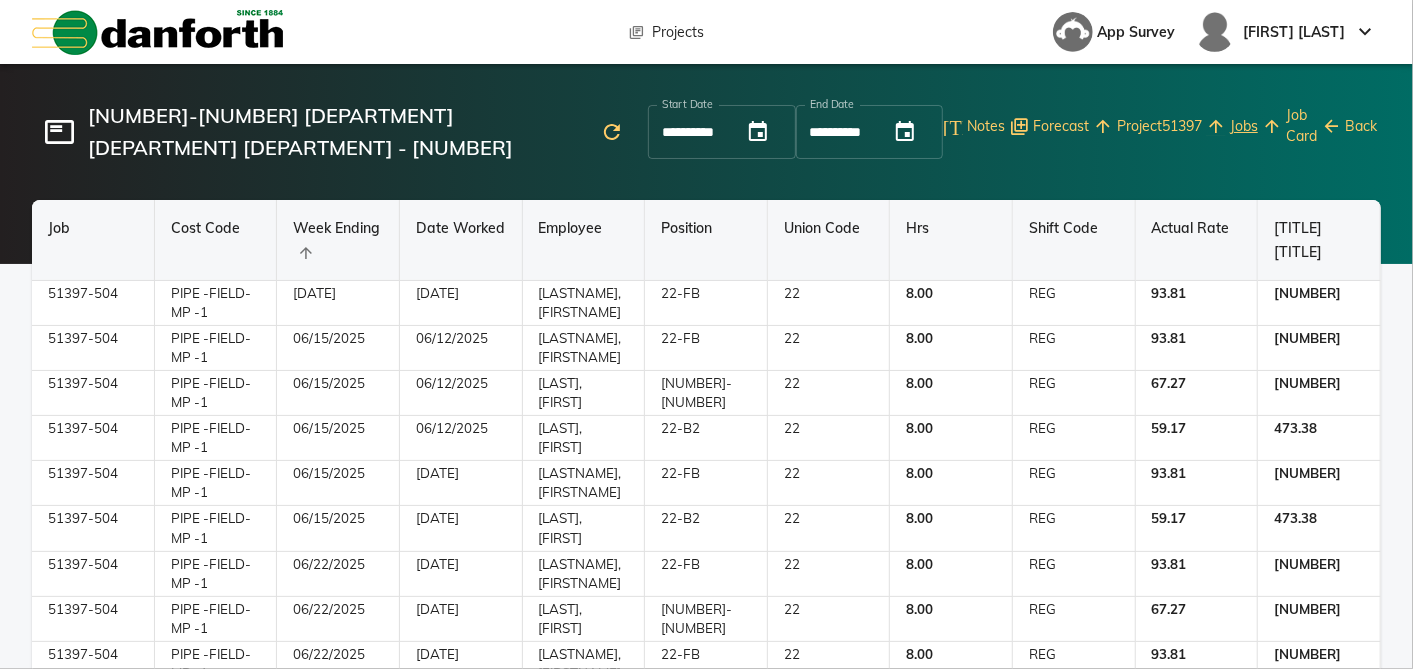 click on "Jobs" at bounding box center (1244, 126) 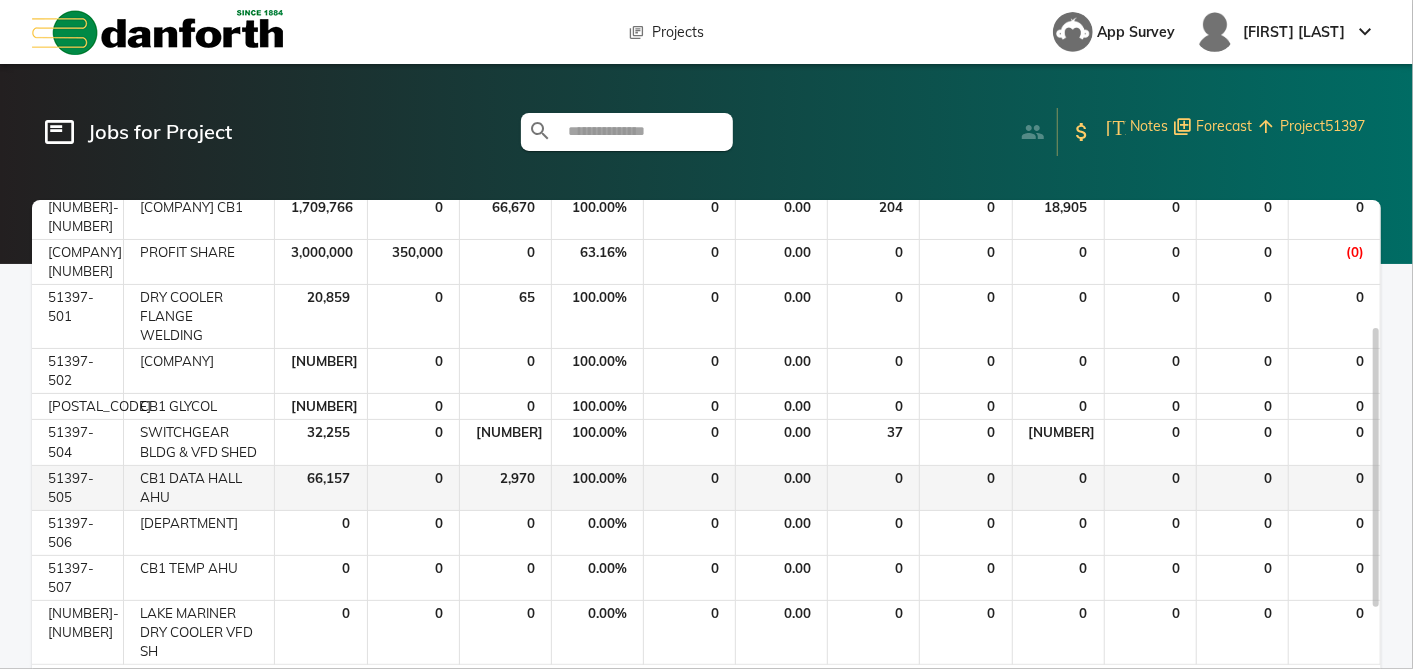 scroll, scrollTop: 217, scrollLeft: 0, axis: vertical 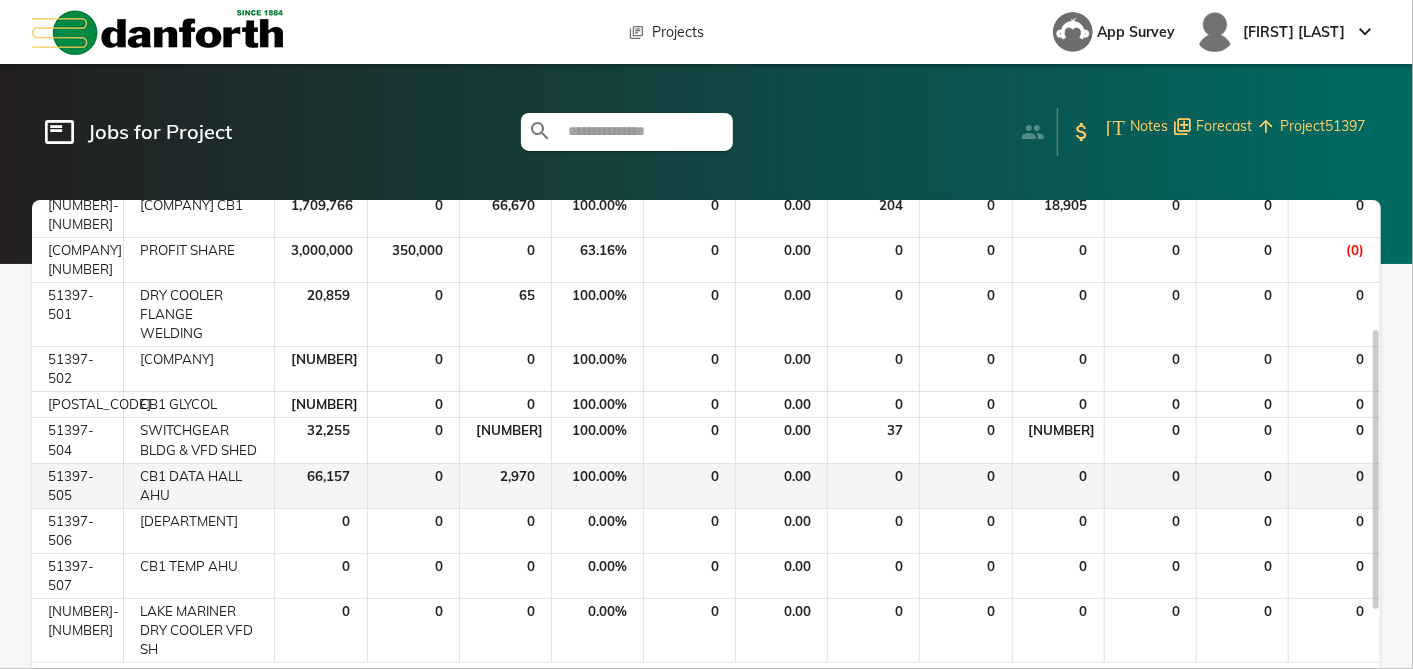 click on "CB1 DATA HALL AHU" at bounding box center (199, 215) 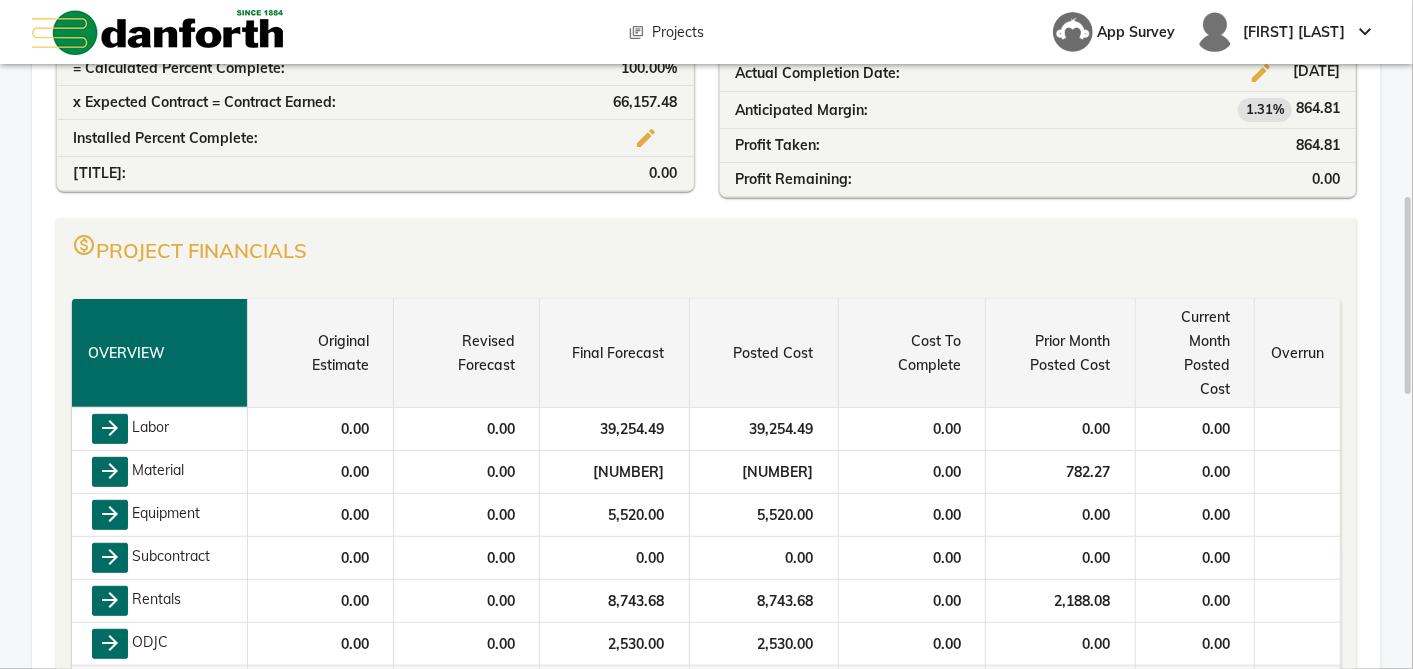 scroll, scrollTop: 0, scrollLeft: 0, axis: both 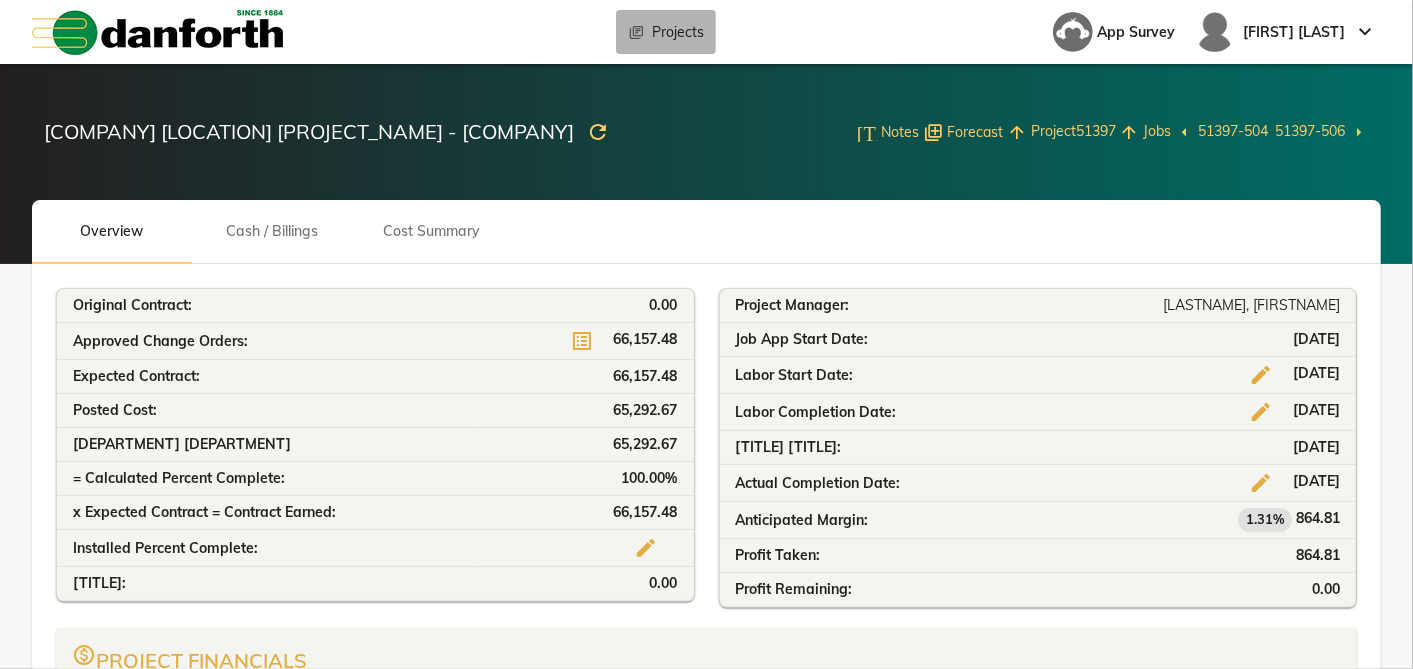 click on "Projects" at bounding box center [678, 32] 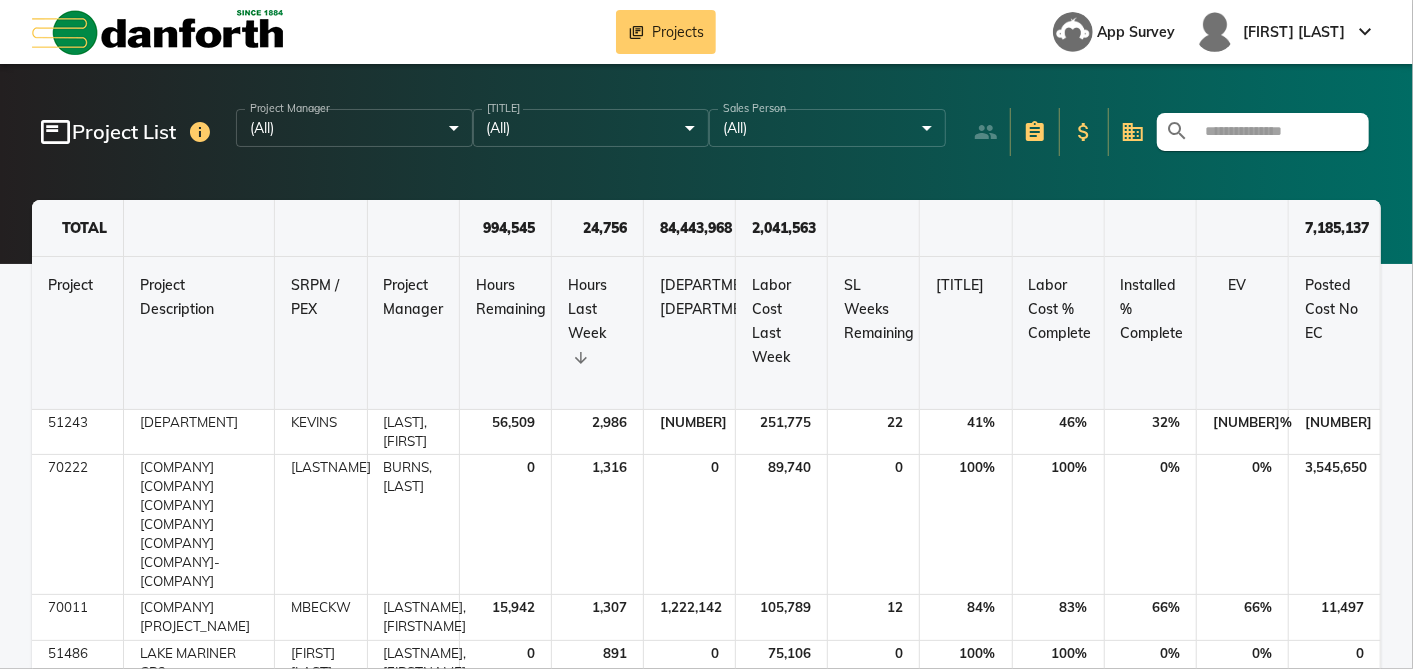 click at bounding box center (1275, 132) 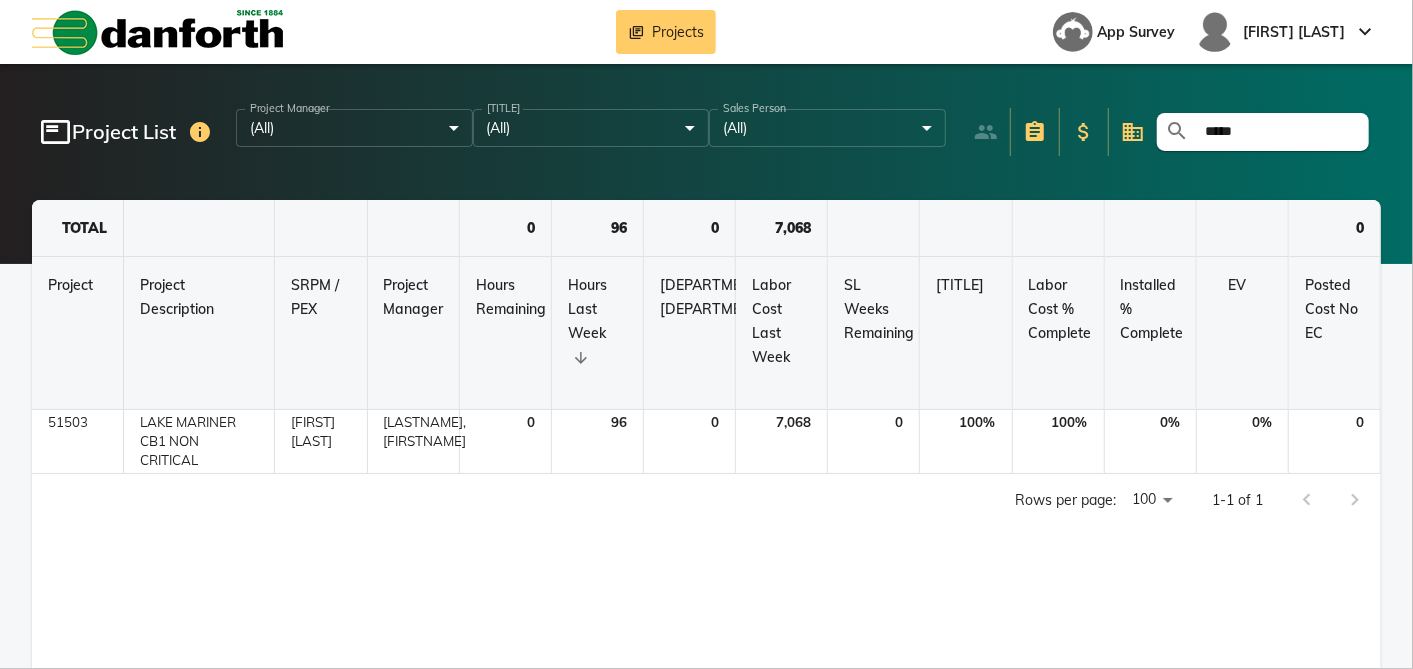 type on "[MASKED]" 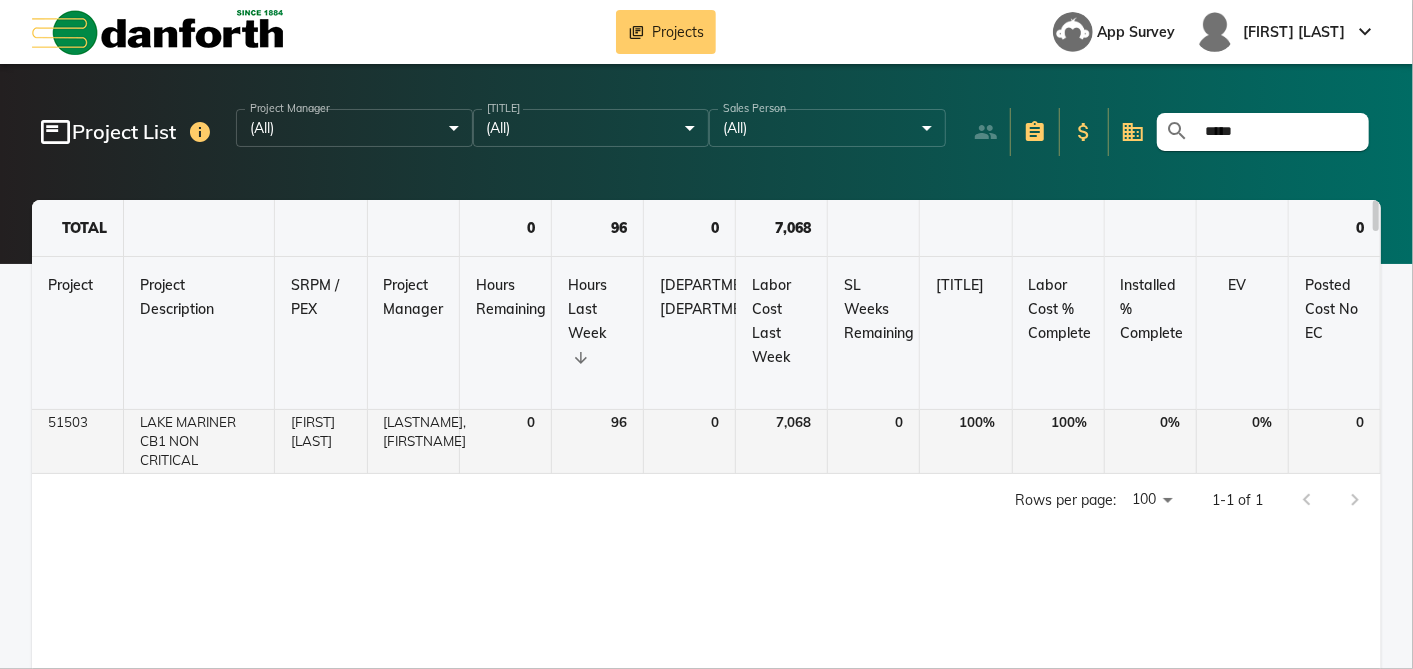 click on "LAKE MARINER CB1 NON CRITICAL" at bounding box center (199, 442) 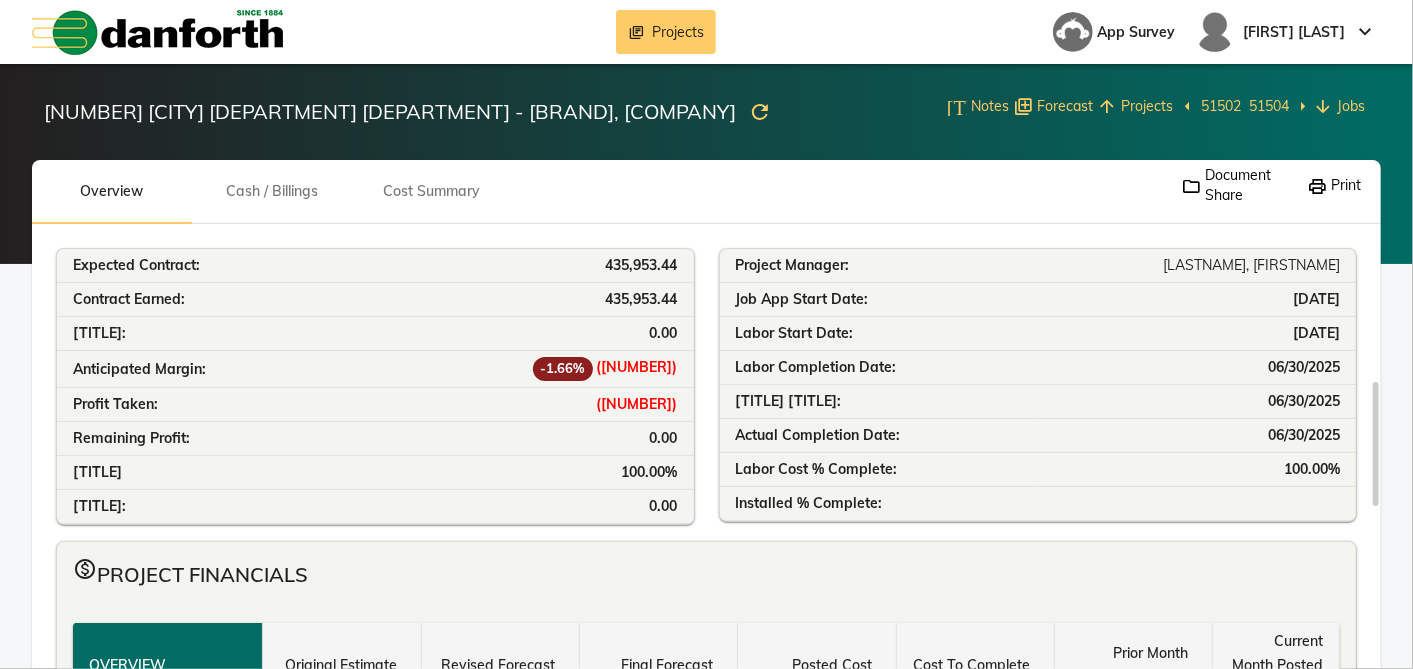 scroll, scrollTop: 368, scrollLeft: 0, axis: vertical 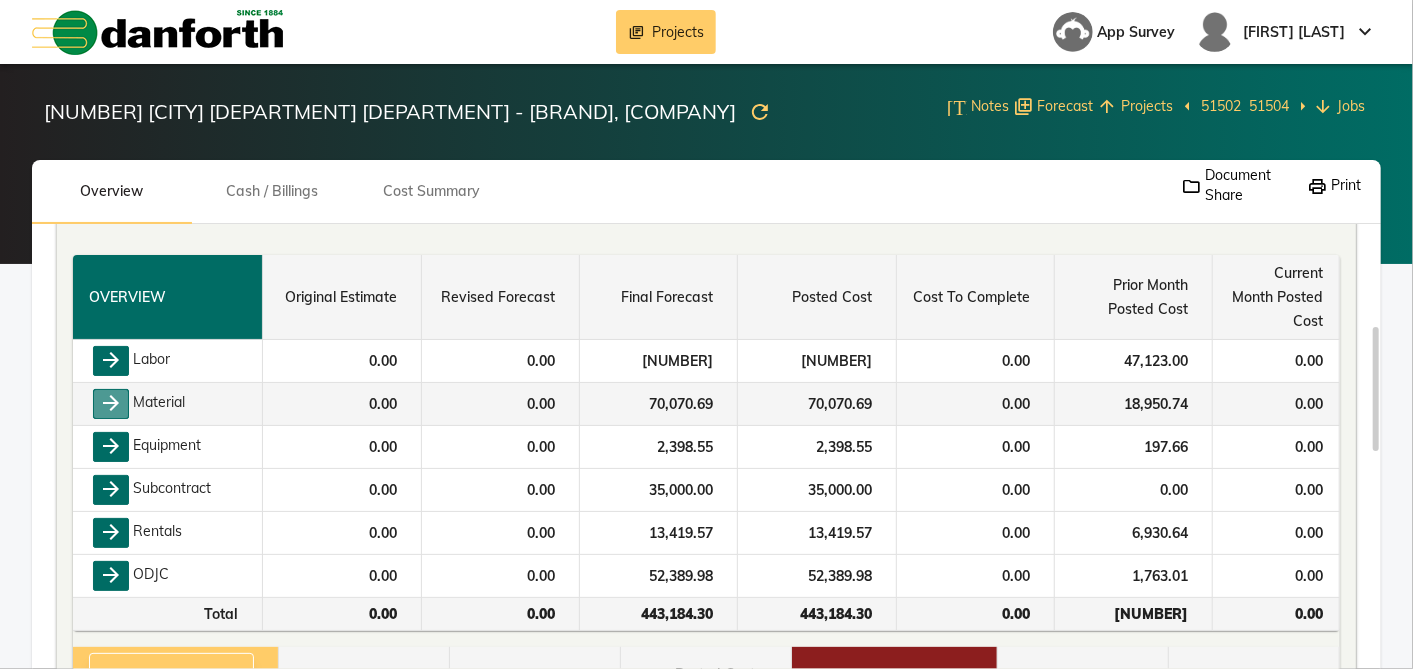 click on "arrow_forward" at bounding box center [111, 361] 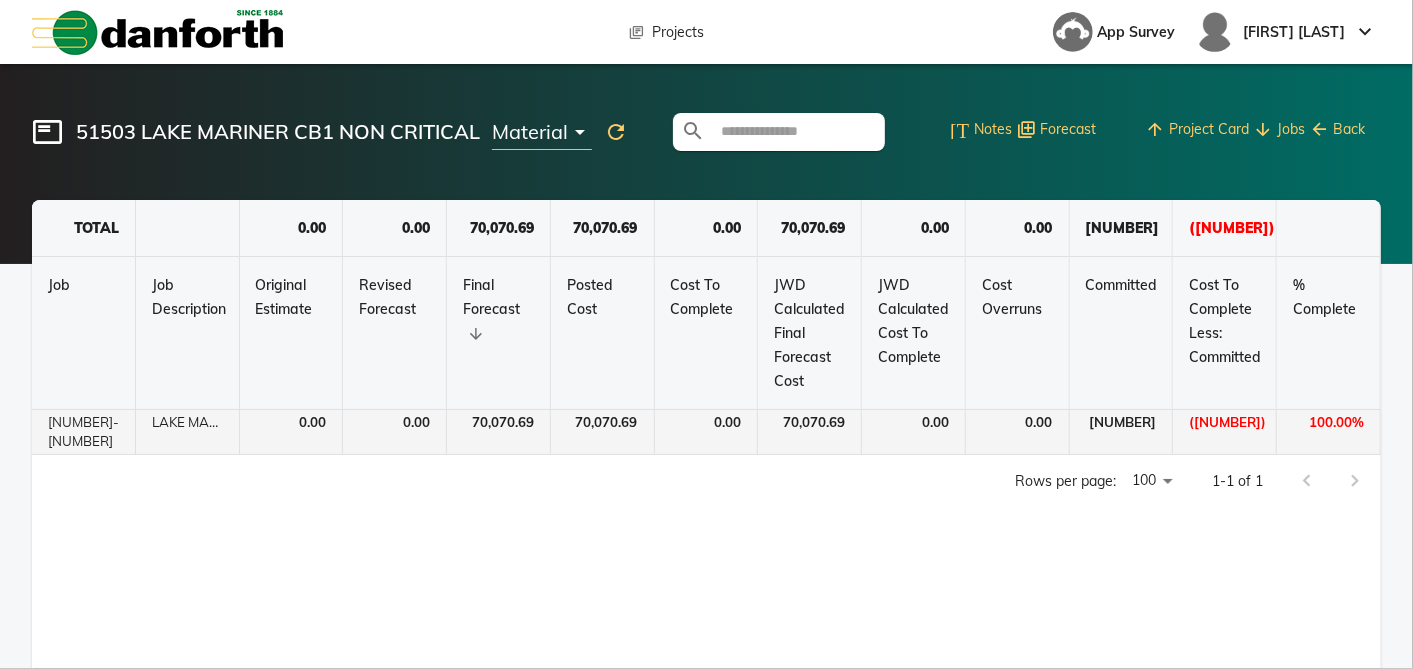 click on "LAKE MARINER CB1 NON CRITICAL" at bounding box center [188, 432] 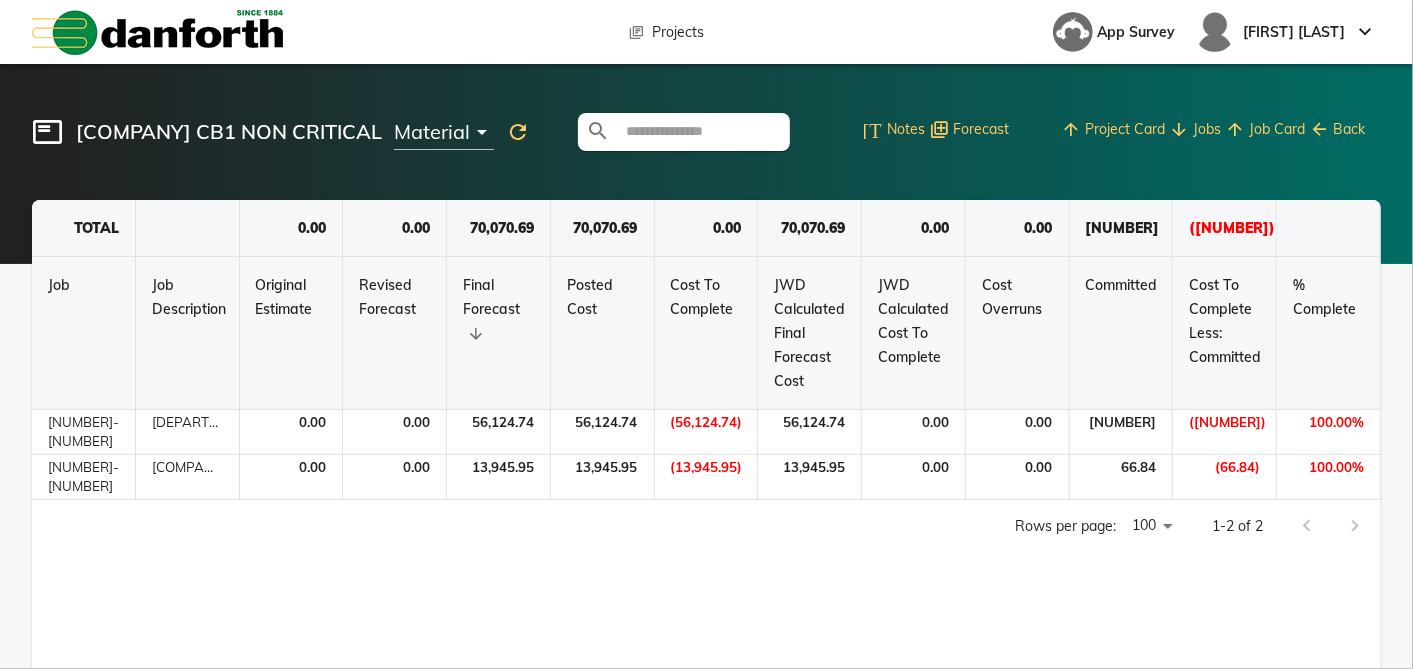 click on "[DEPARTMENT] - [NUMBER]" at bounding box center [188, 432] 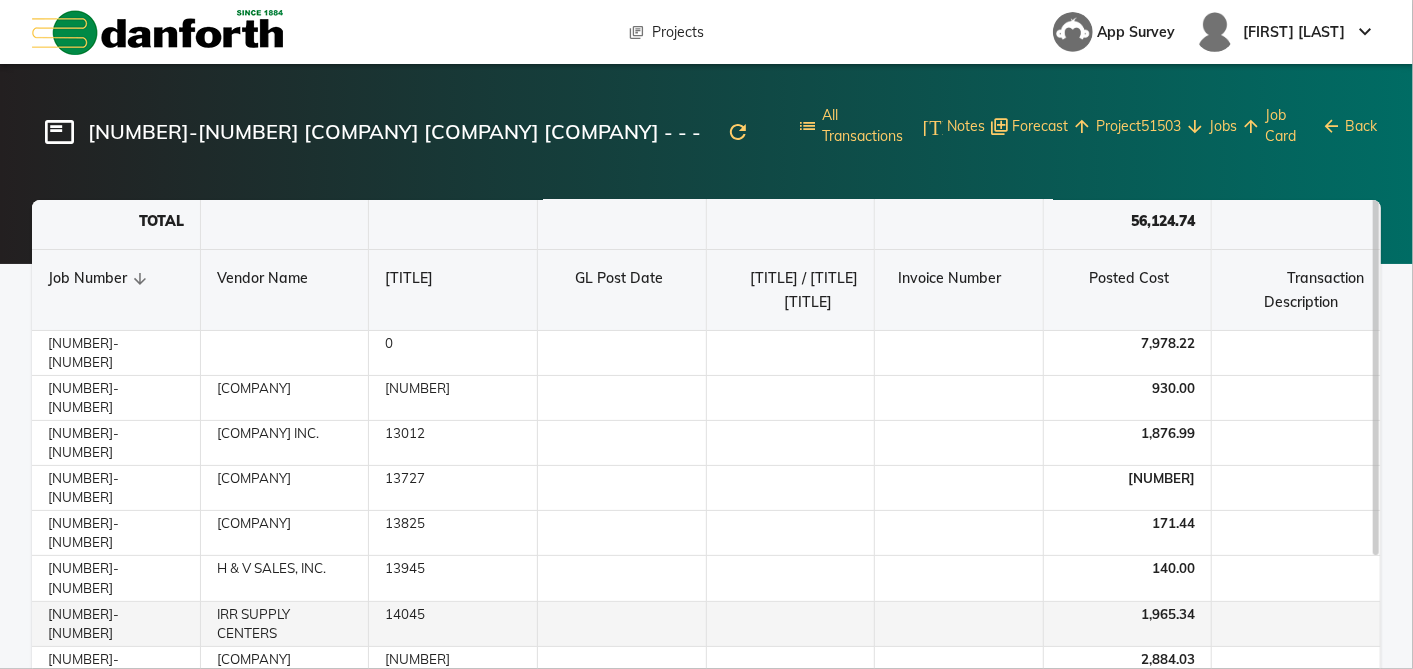 scroll, scrollTop: 0, scrollLeft: 0, axis: both 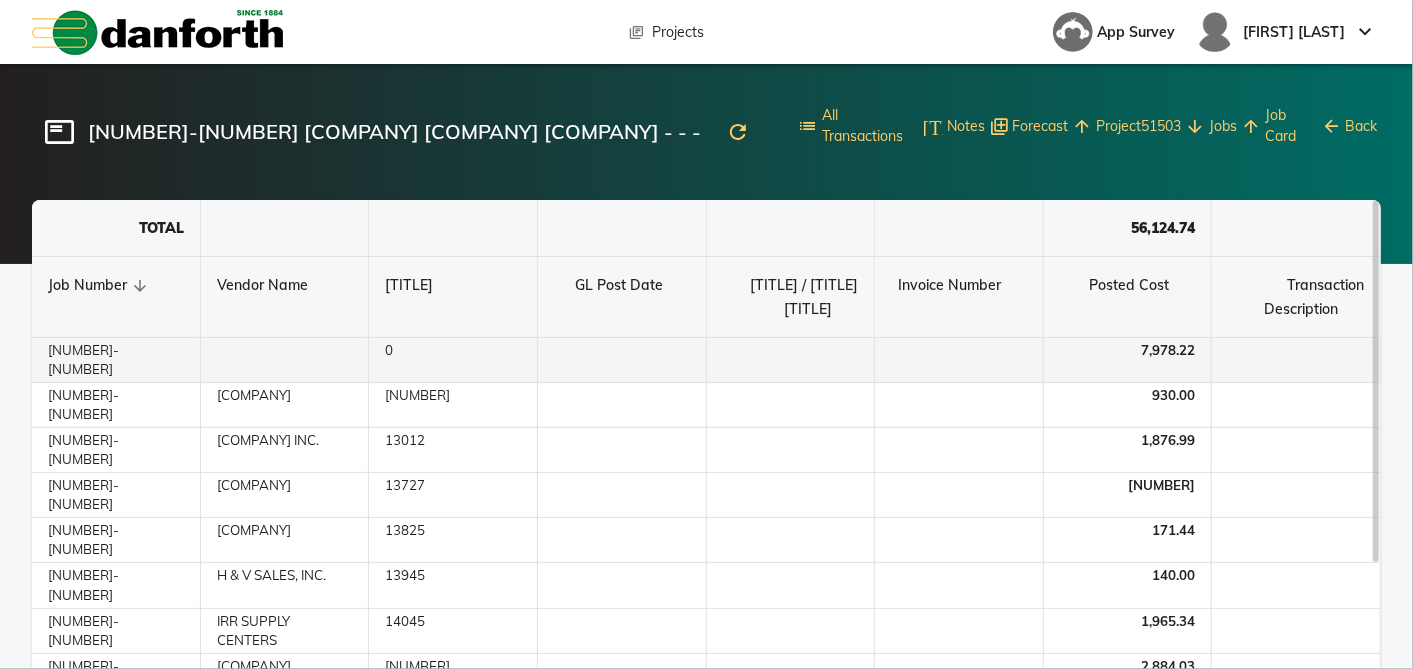 click on "7,978.22" at bounding box center (1168, 350) 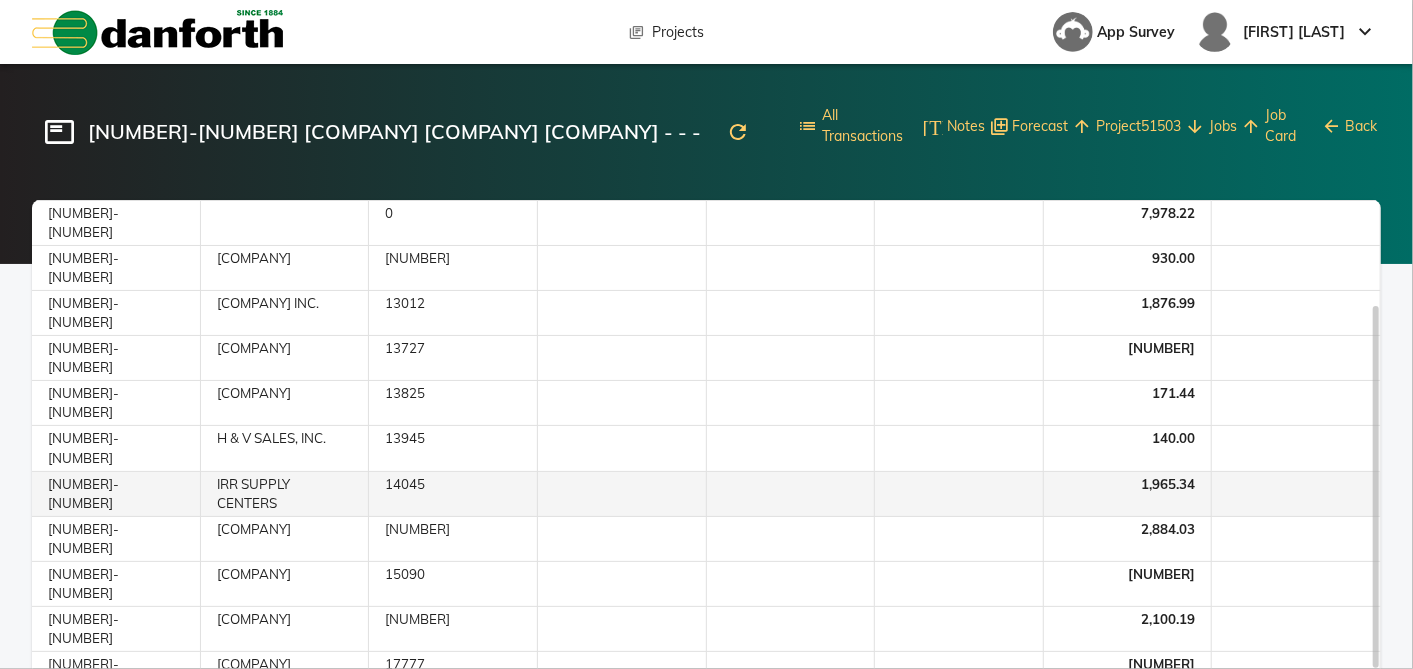 scroll, scrollTop: 0, scrollLeft: 0, axis: both 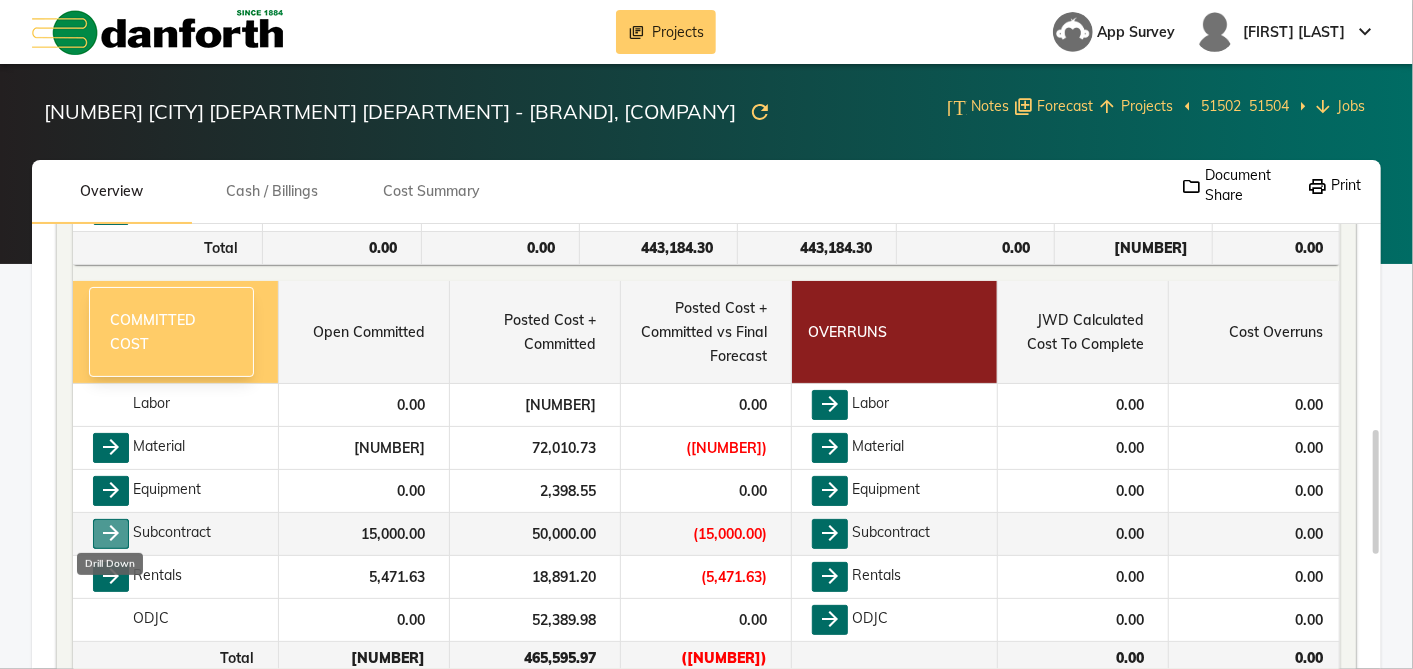 click on "arrow_forward" at bounding box center [111, 534] 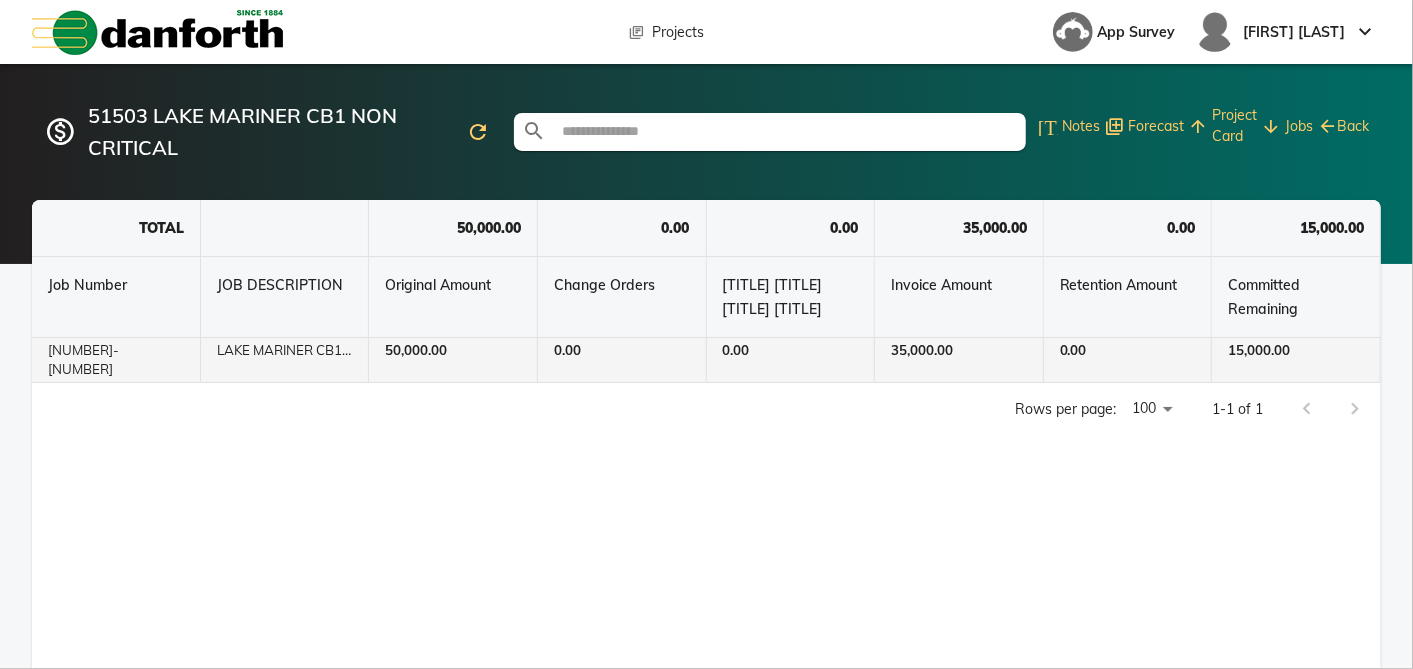 click on "LAKE MARINER CB1 NON CRITICAL" at bounding box center (285, 360) 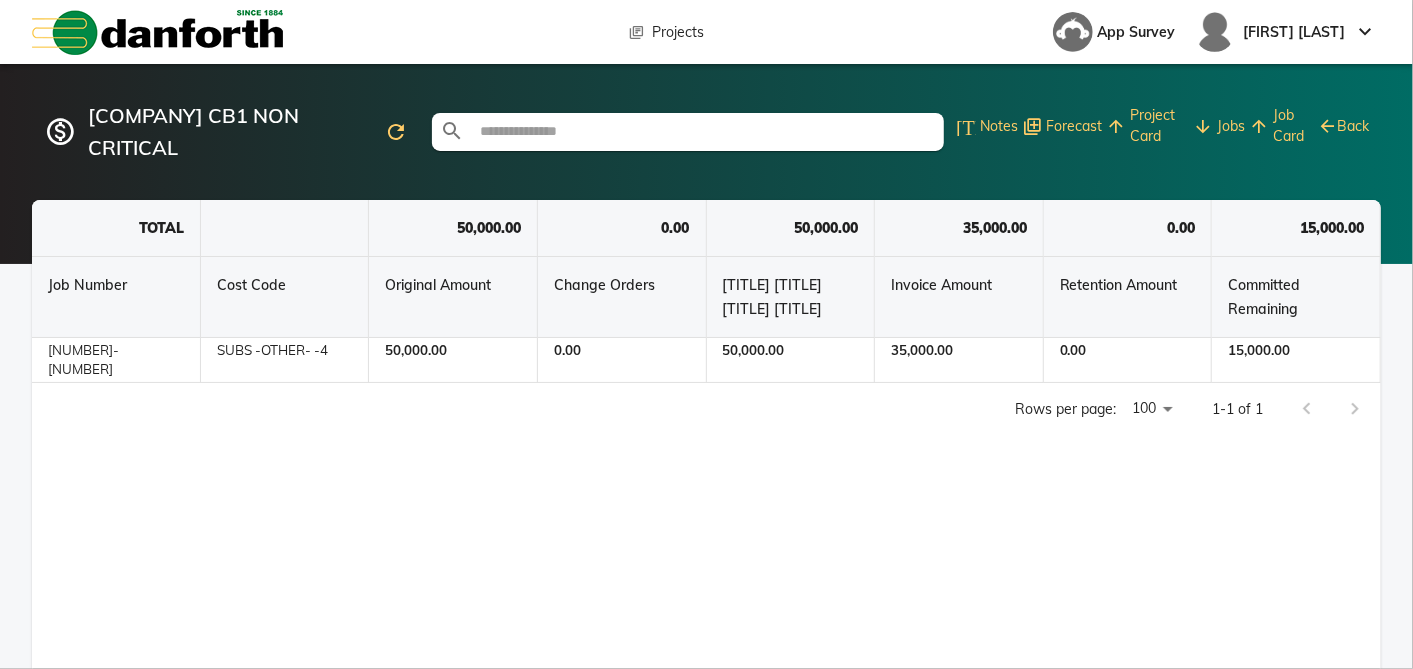 click on "SUBS -OTHER-   -4" at bounding box center [285, 360] 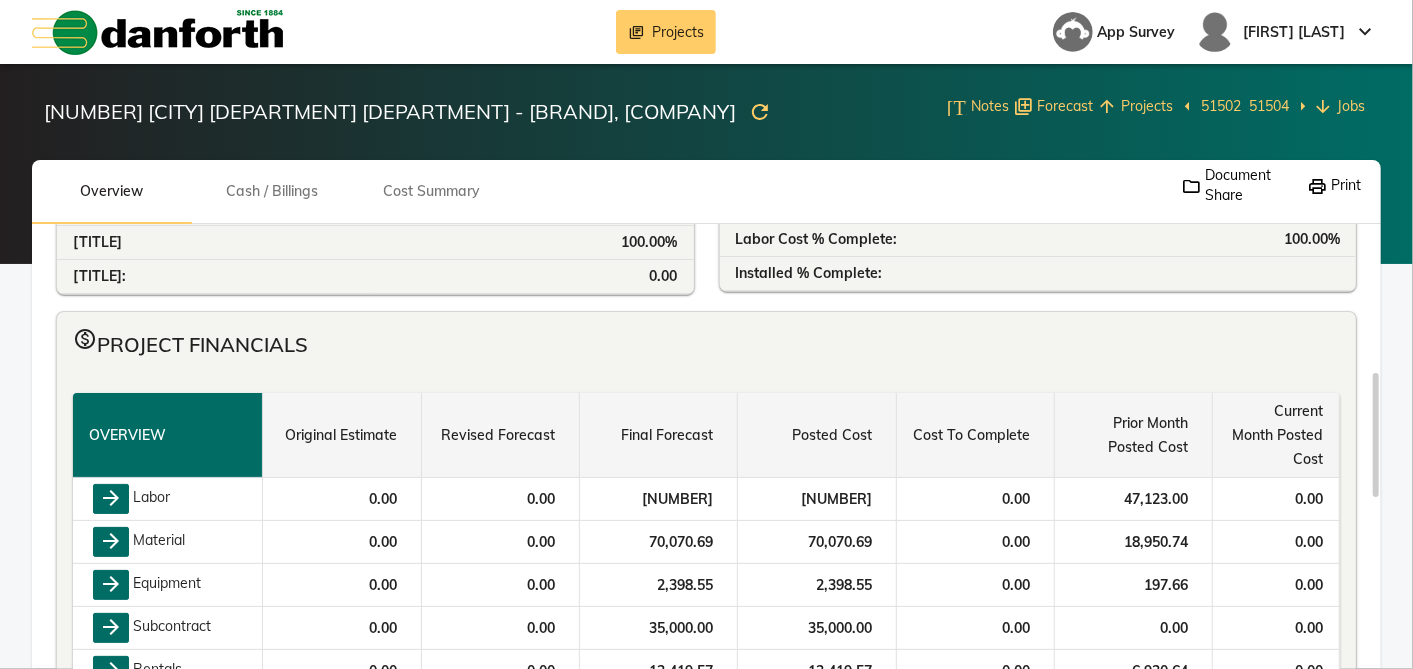 scroll, scrollTop: 361, scrollLeft: 0, axis: vertical 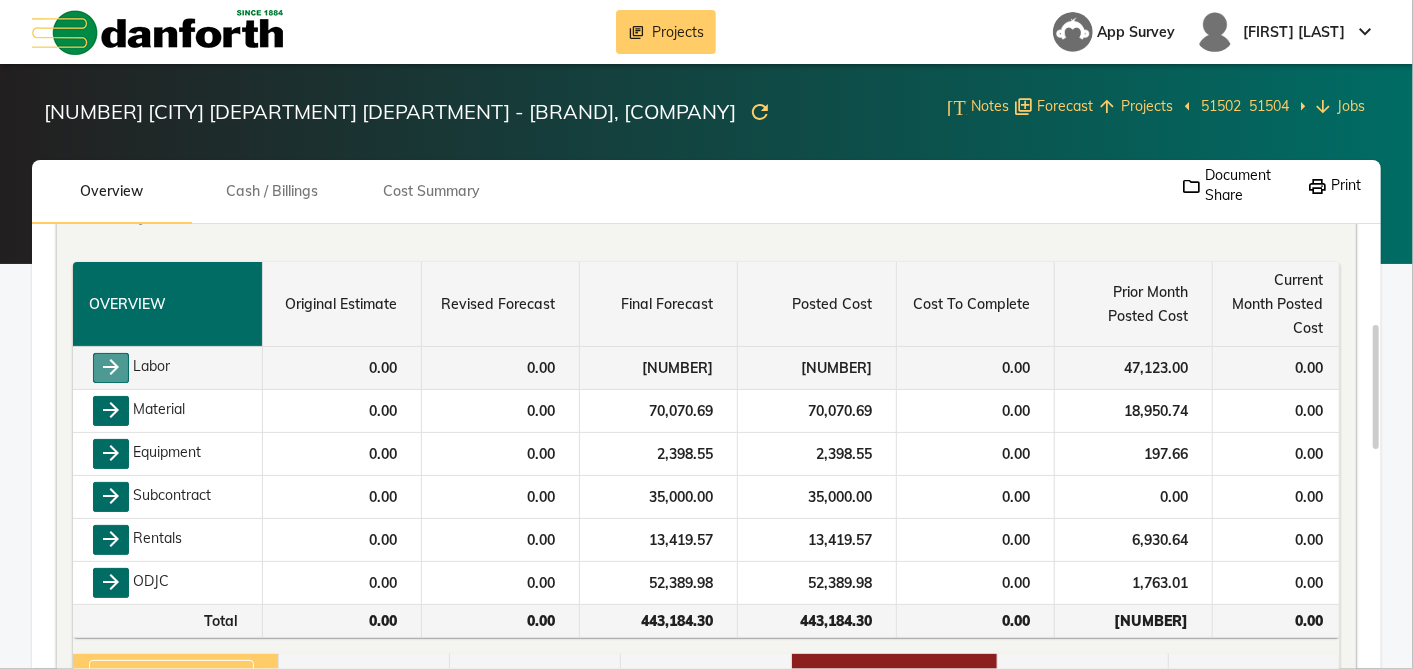 click on "arrow_forward" at bounding box center (111, 368) 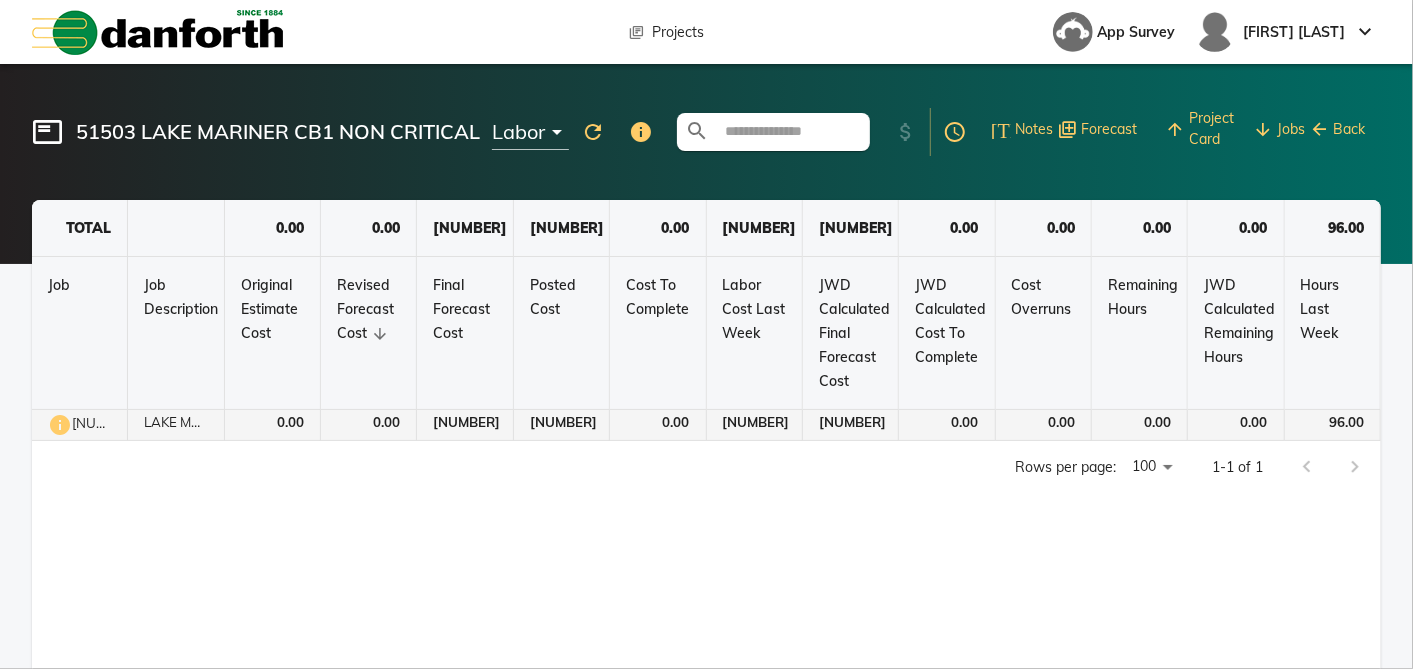 click on "LAKE MARINER CB1 NON CRITICAL" at bounding box center [176, 425] 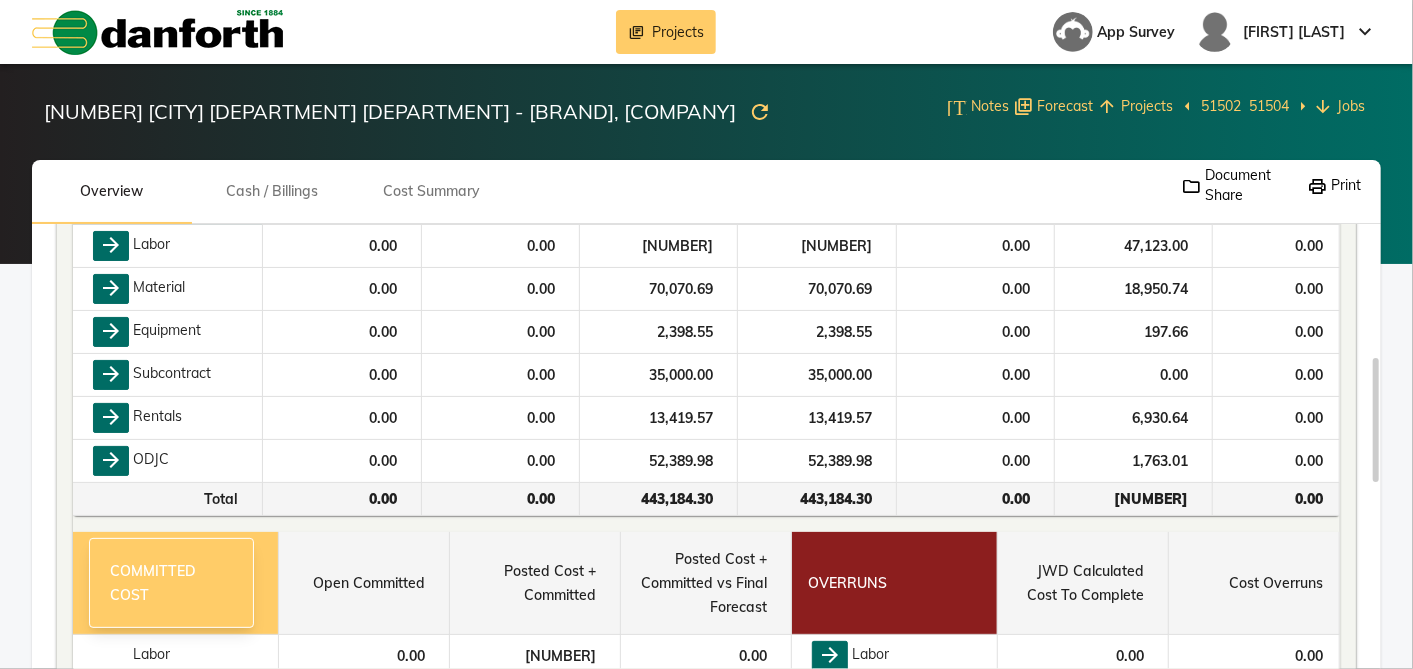 scroll, scrollTop: 482, scrollLeft: 0, axis: vertical 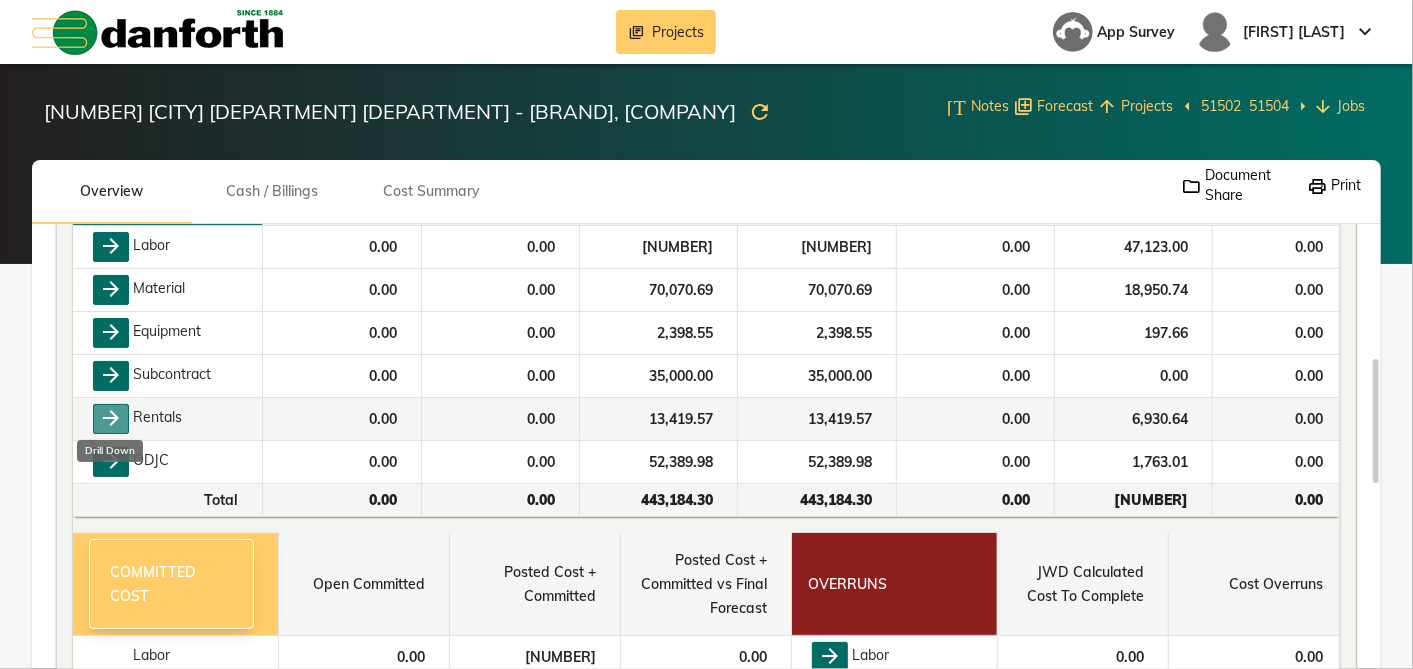 click on "arrow_forward" at bounding box center (111, 419) 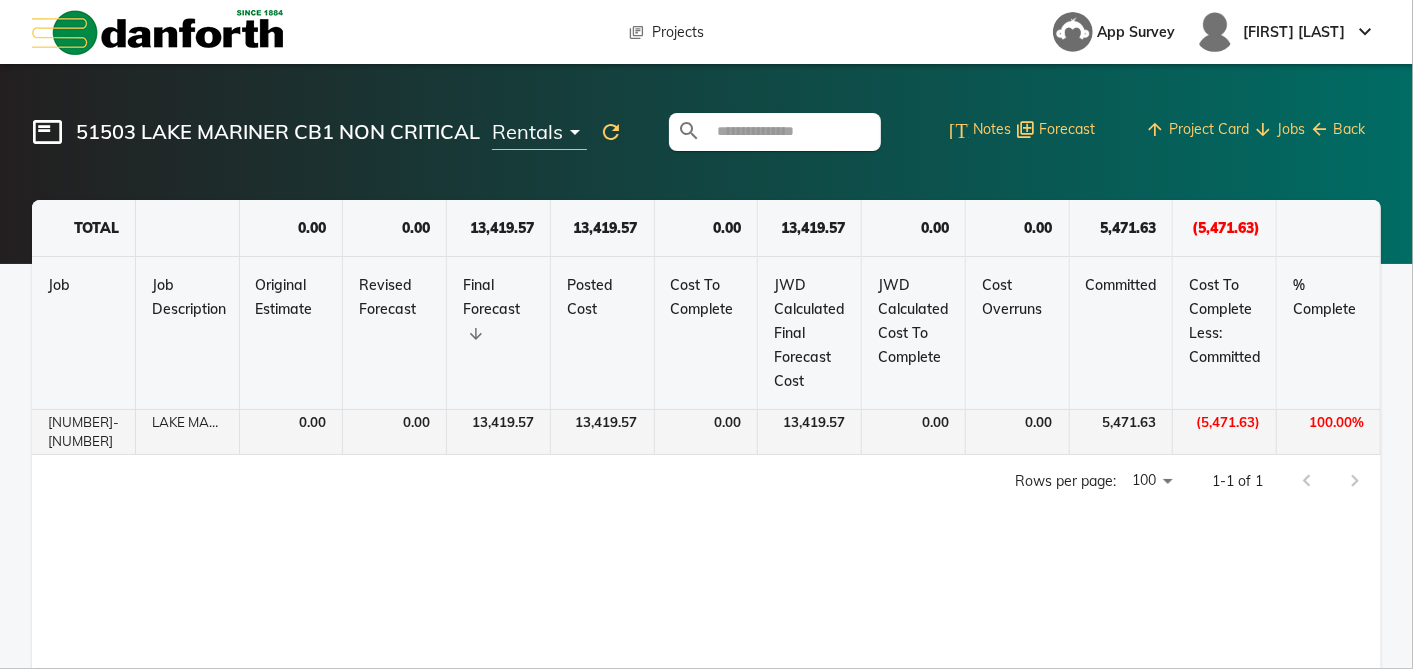 click on "LAKE MARINER CB1 NON CRITICAL" at bounding box center (188, 432) 